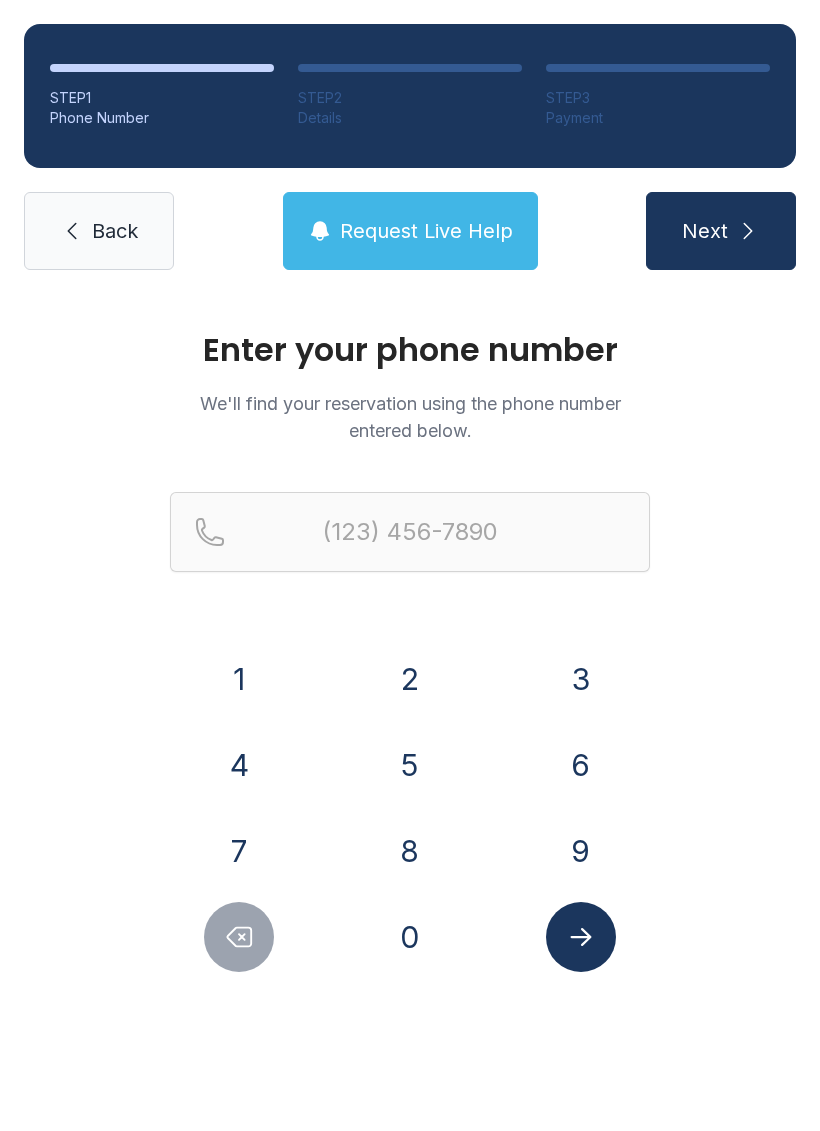scroll, scrollTop: 0, scrollLeft: 0, axis: both 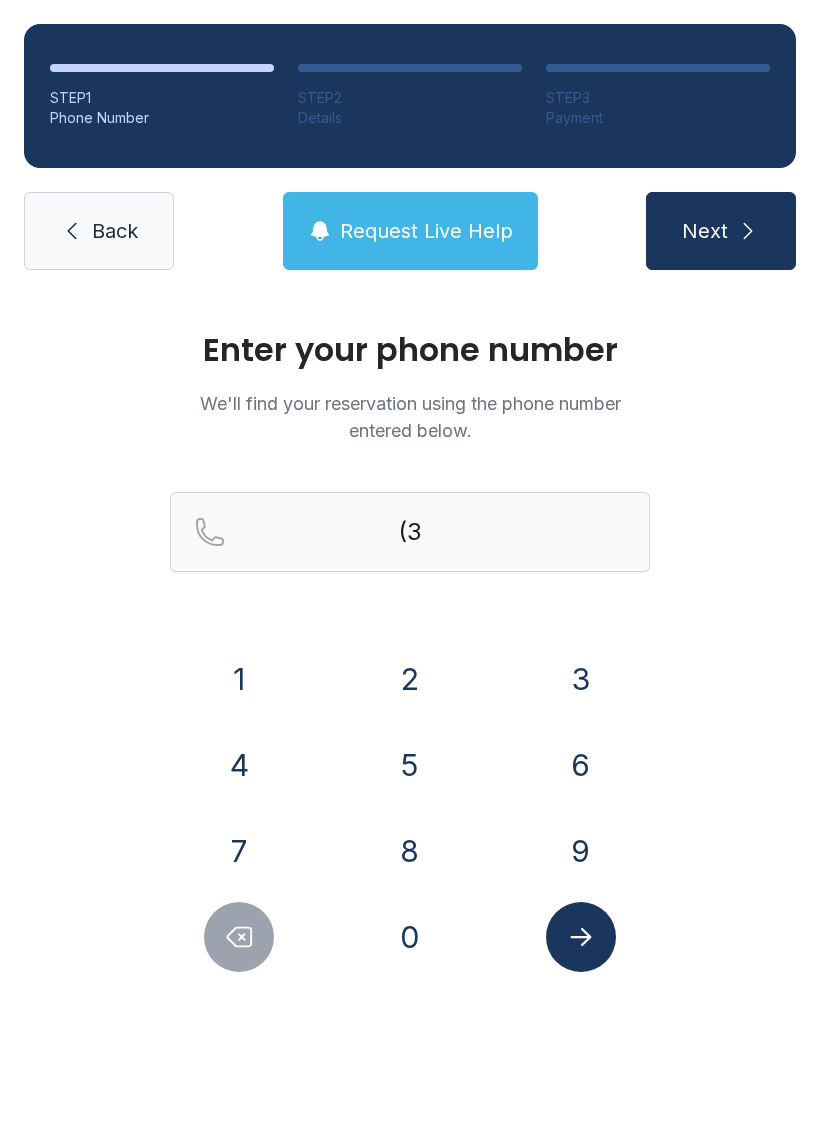click on "4" at bounding box center (239, 679) 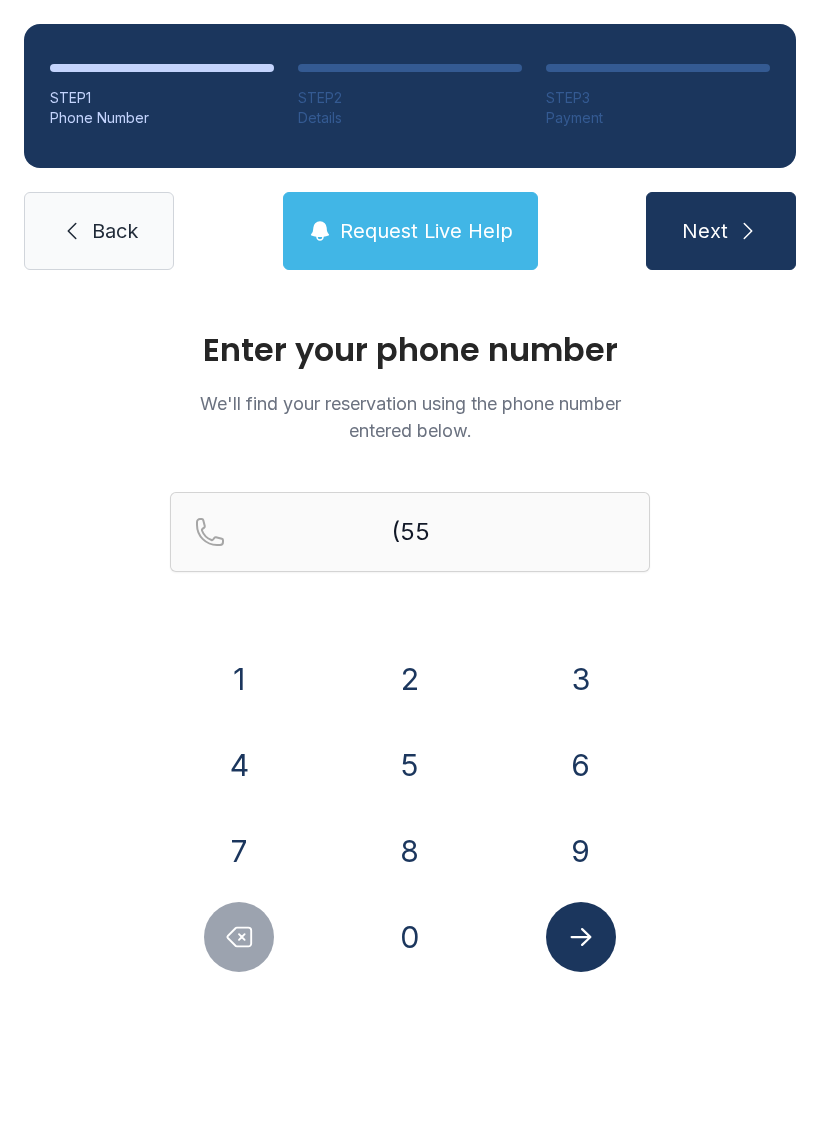 click on "8" at bounding box center (239, 679) 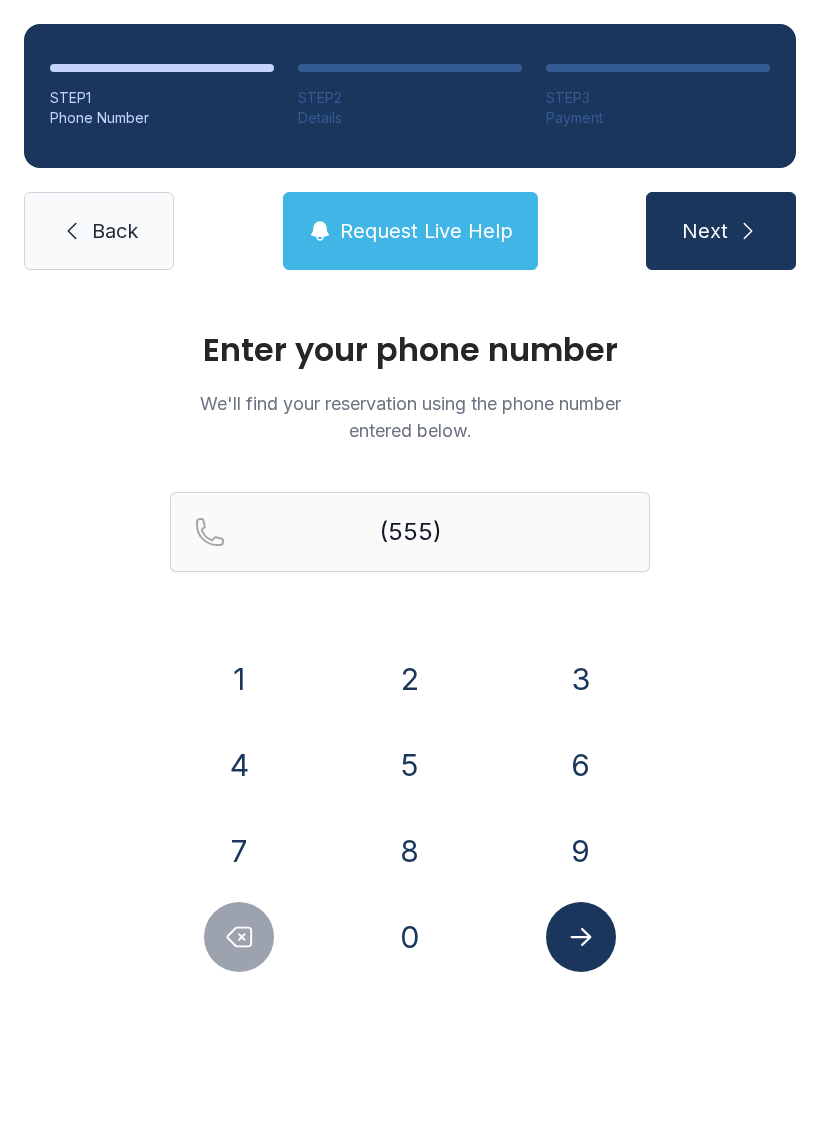 click on "3" at bounding box center (239, 679) 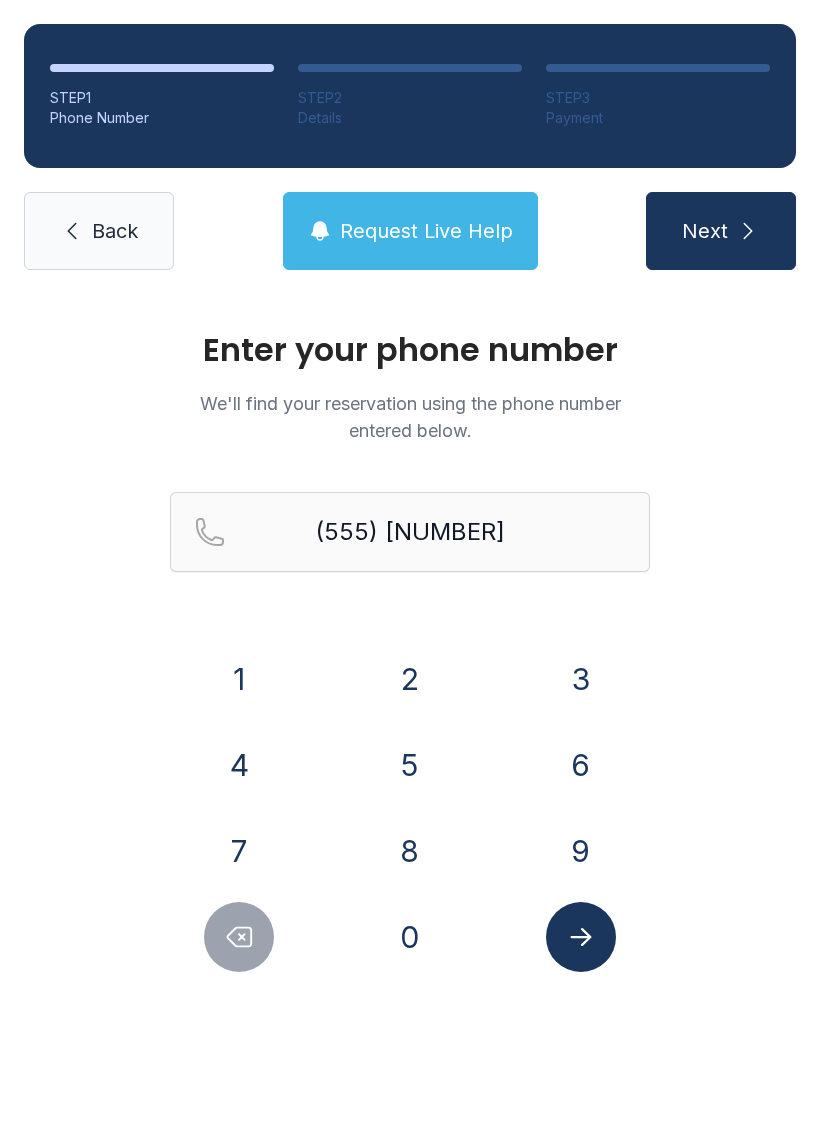 click on "5" at bounding box center (239, 679) 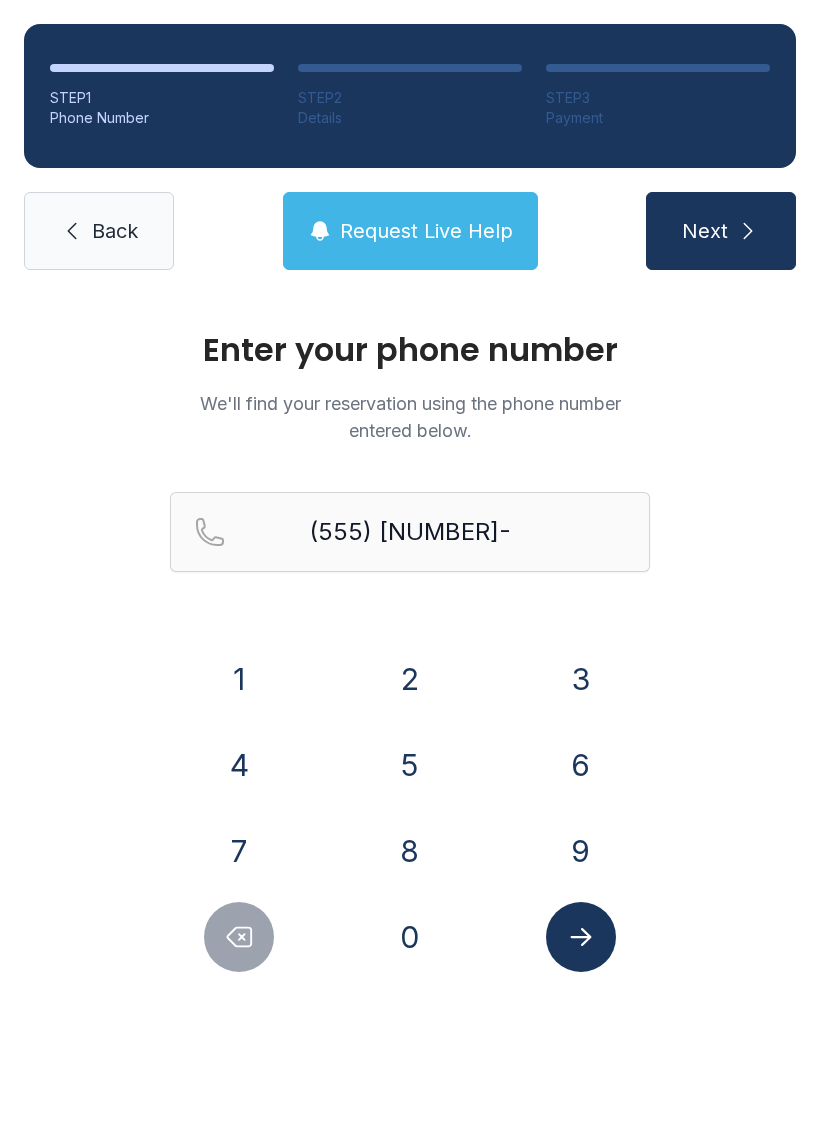 click at bounding box center (239, 937) 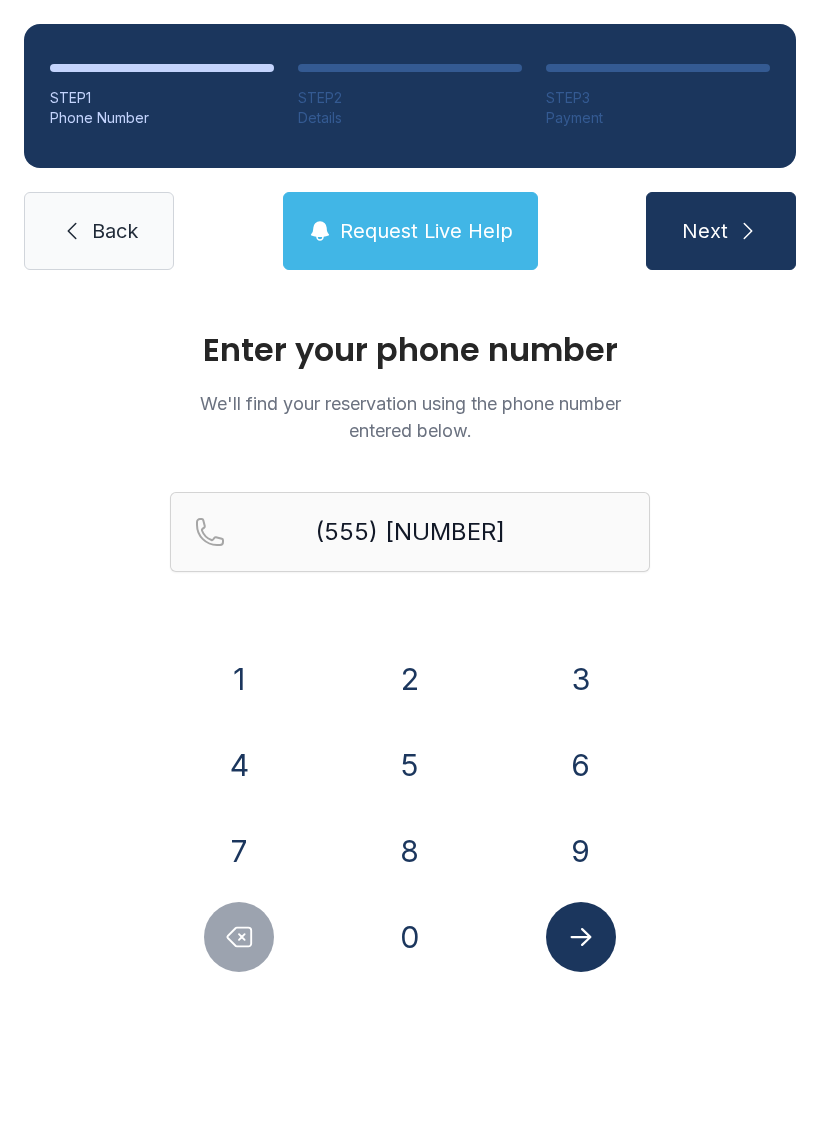 click at bounding box center [239, 937] 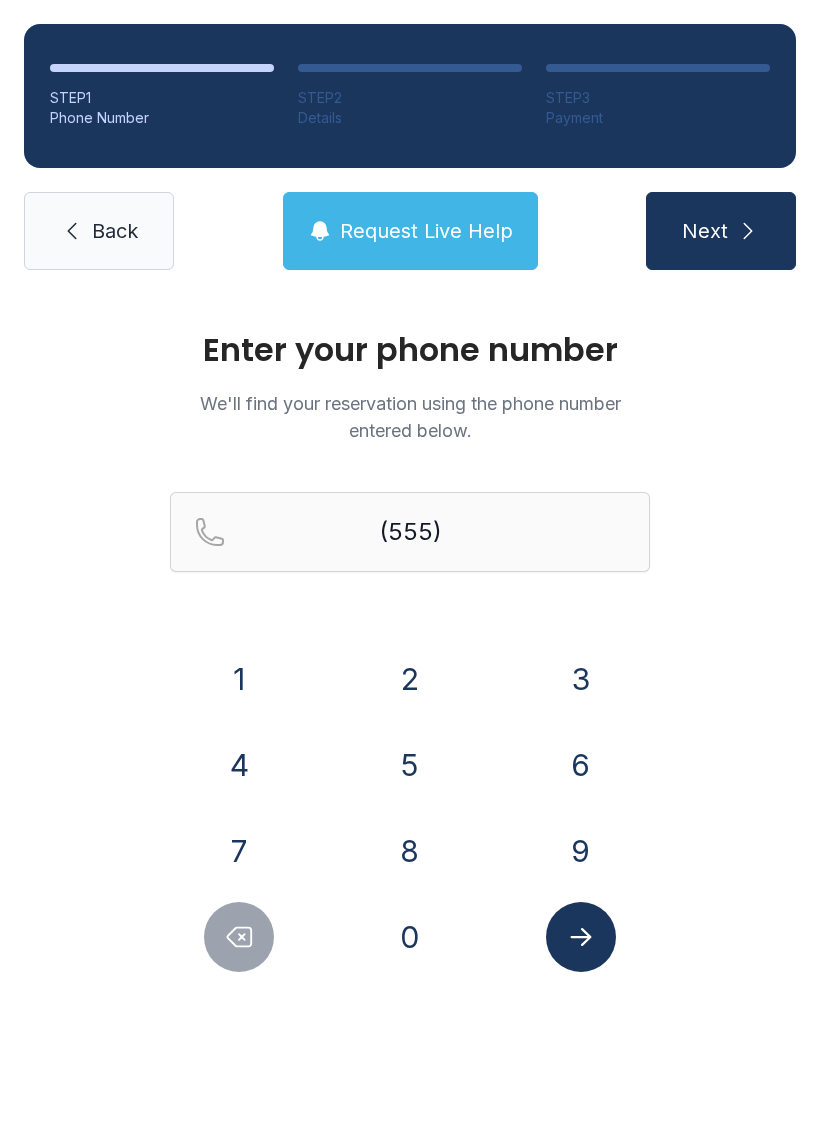 click at bounding box center (240, 937) 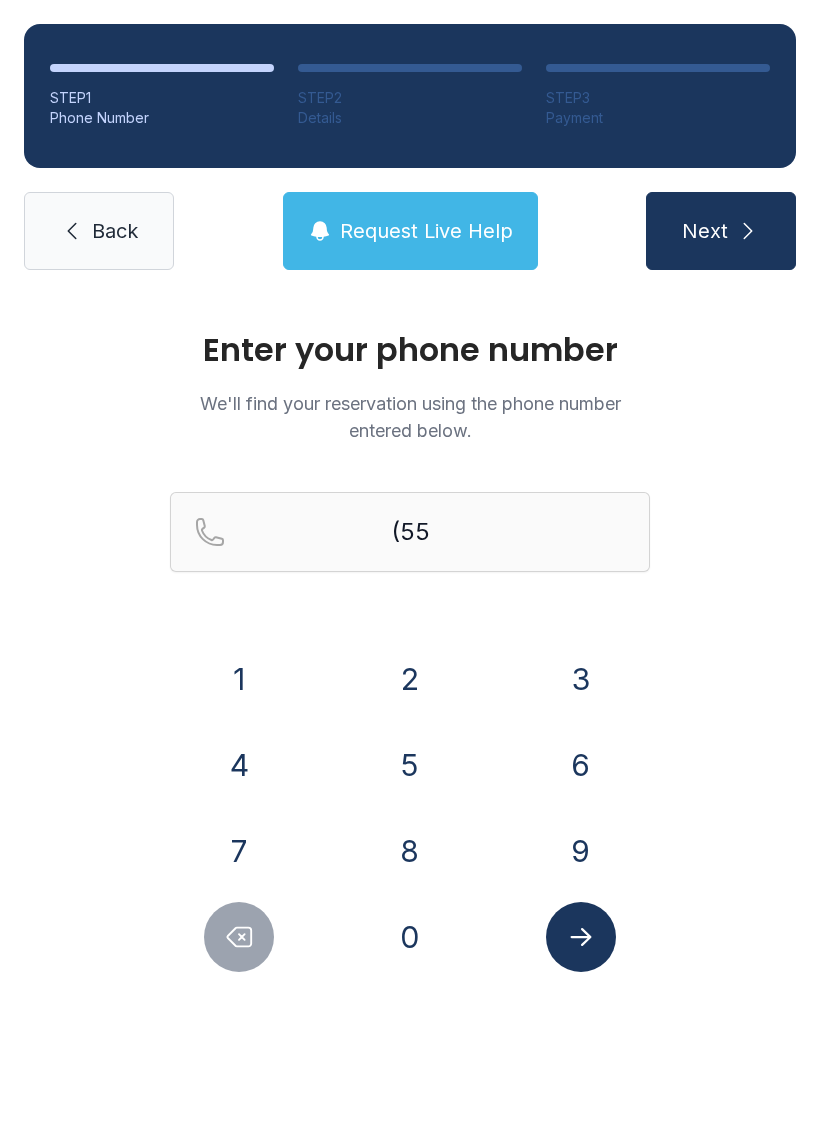 click at bounding box center [240, 937] 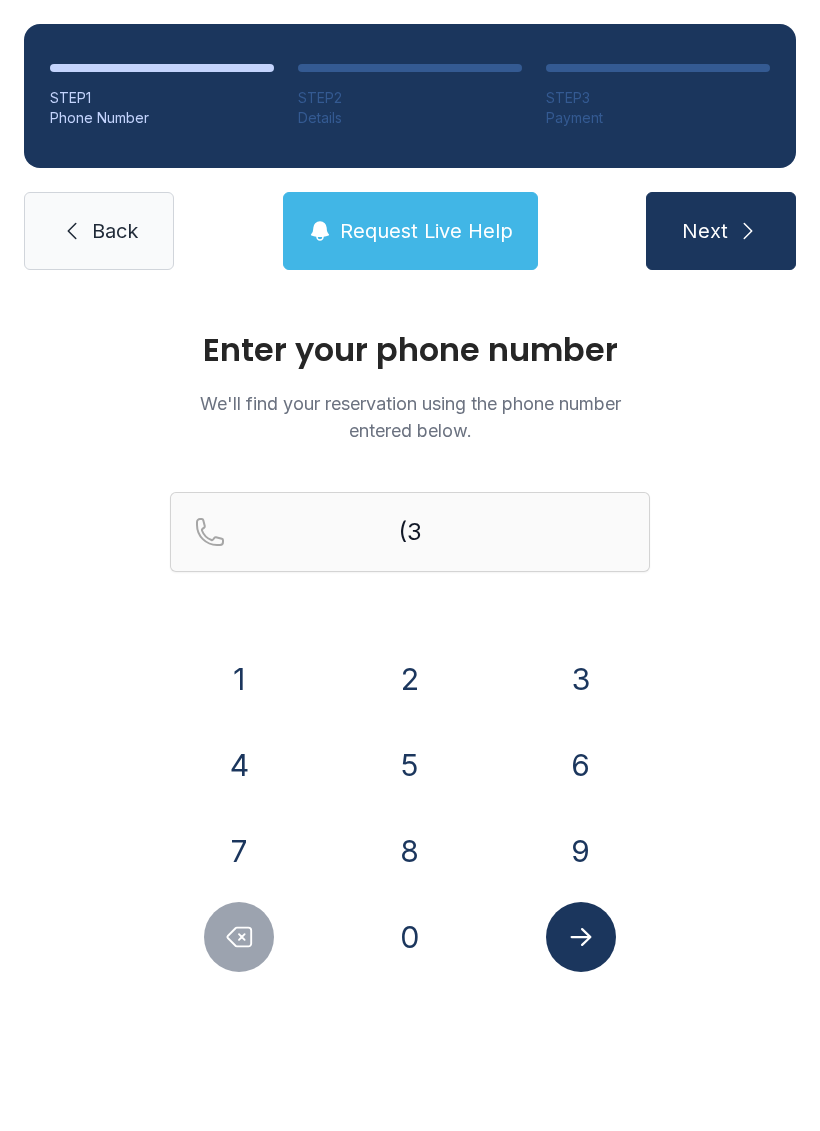 click on "1" at bounding box center (239, 679) 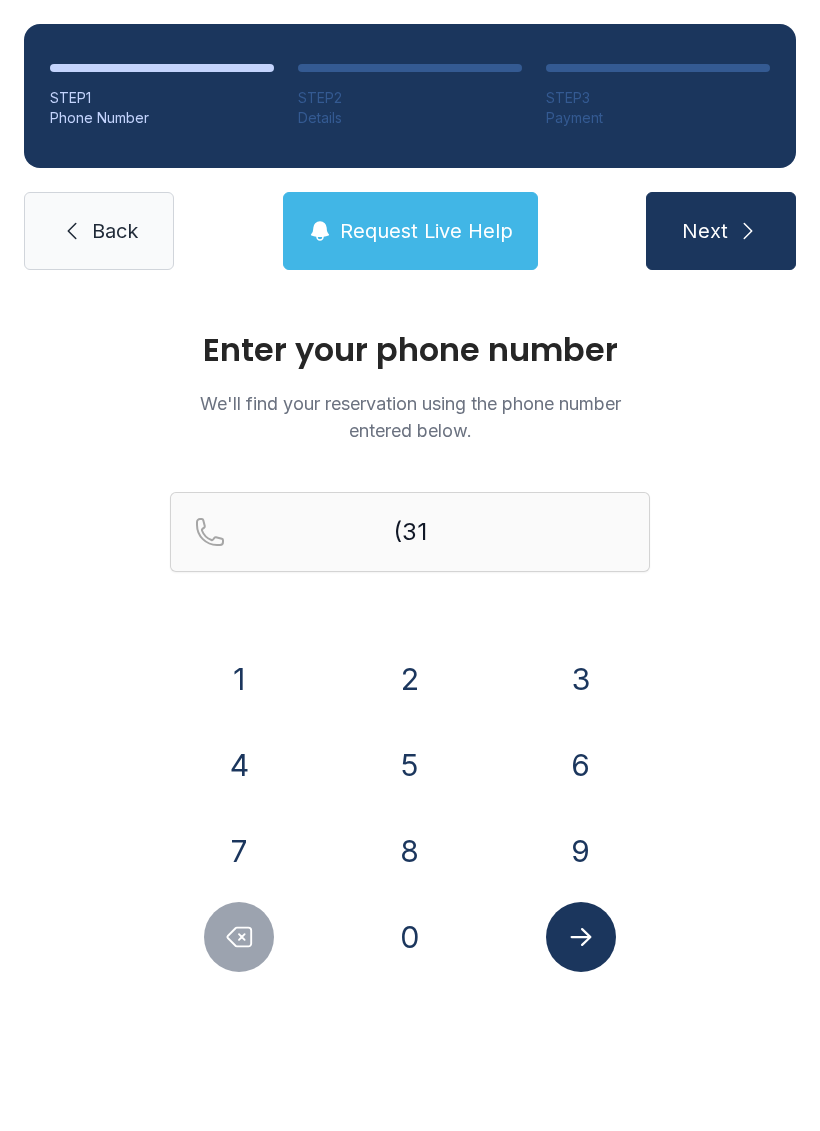 click on "4" at bounding box center [239, 679] 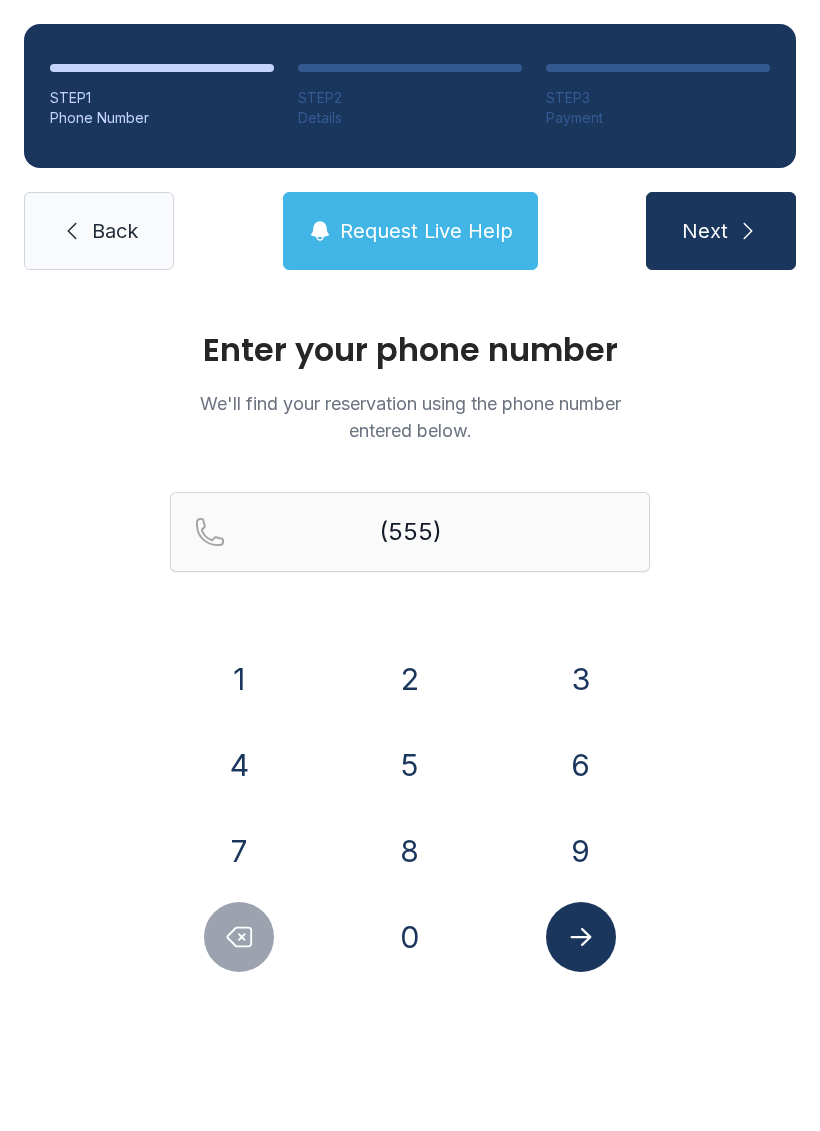 click on "8" at bounding box center (239, 679) 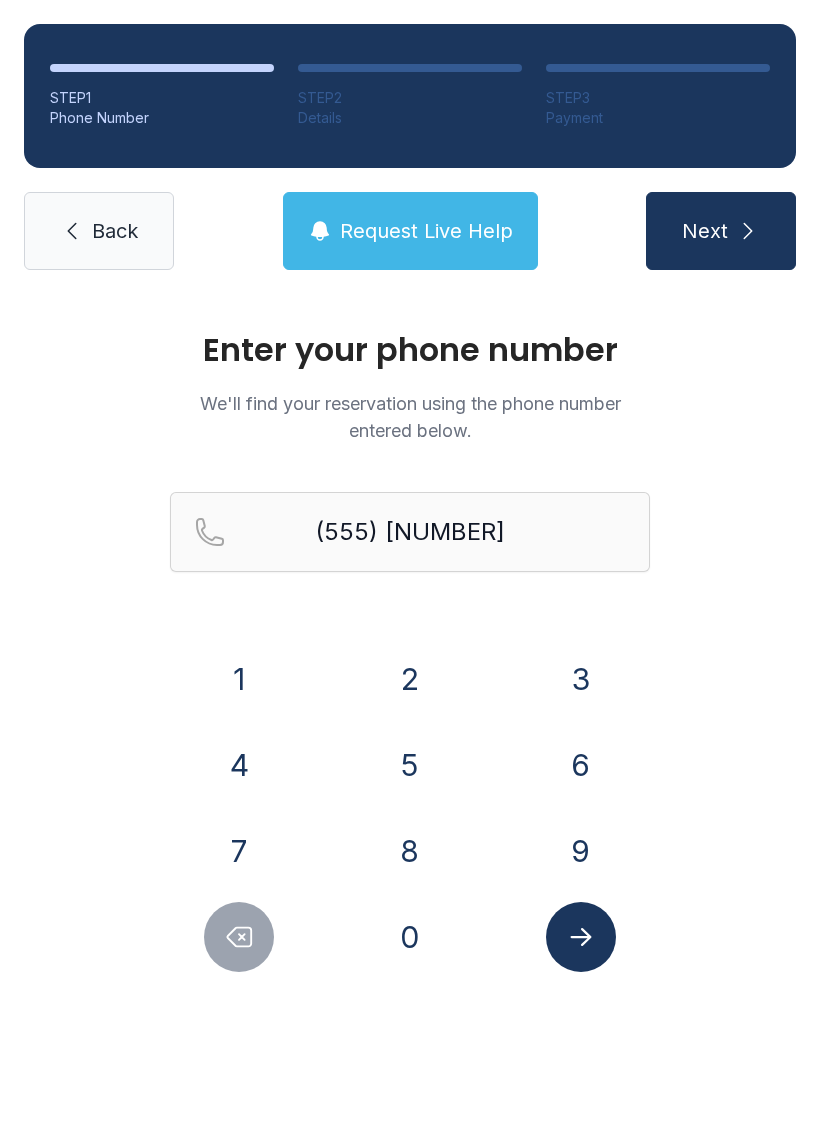 click on "3" at bounding box center [239, 679] 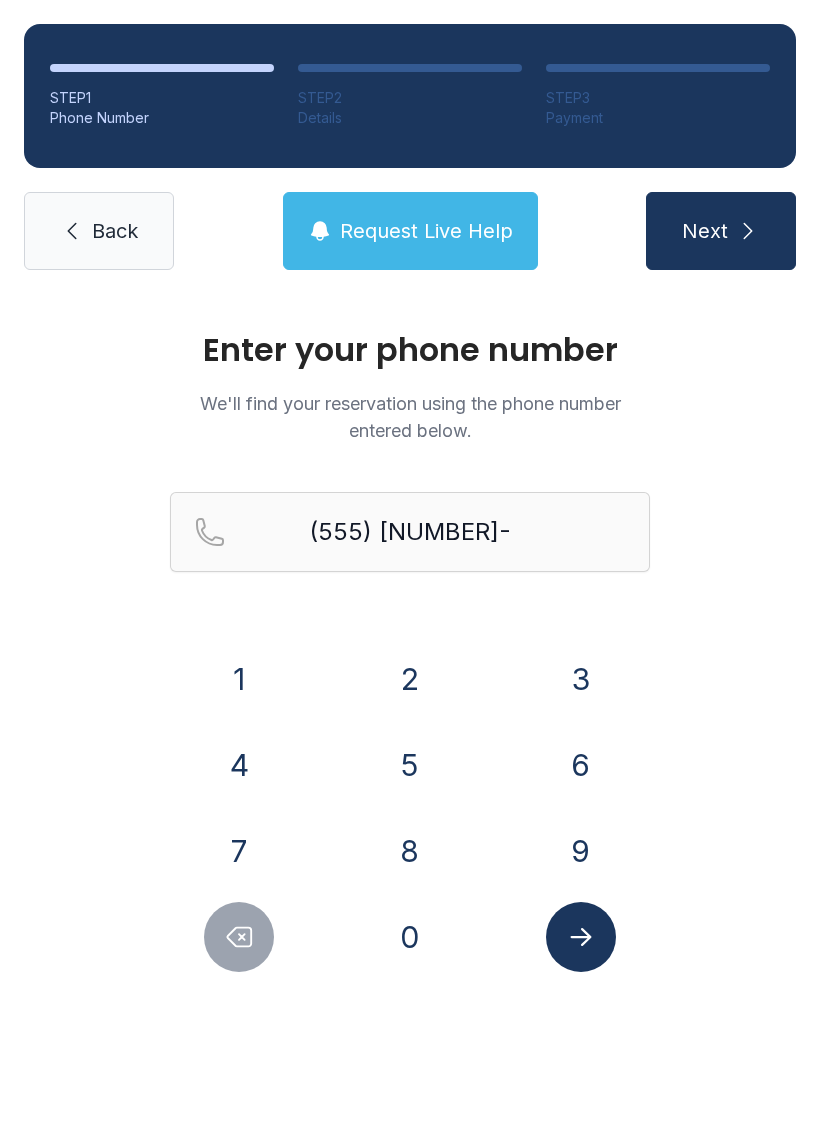 click on "8" at bounding box center (239, 679) 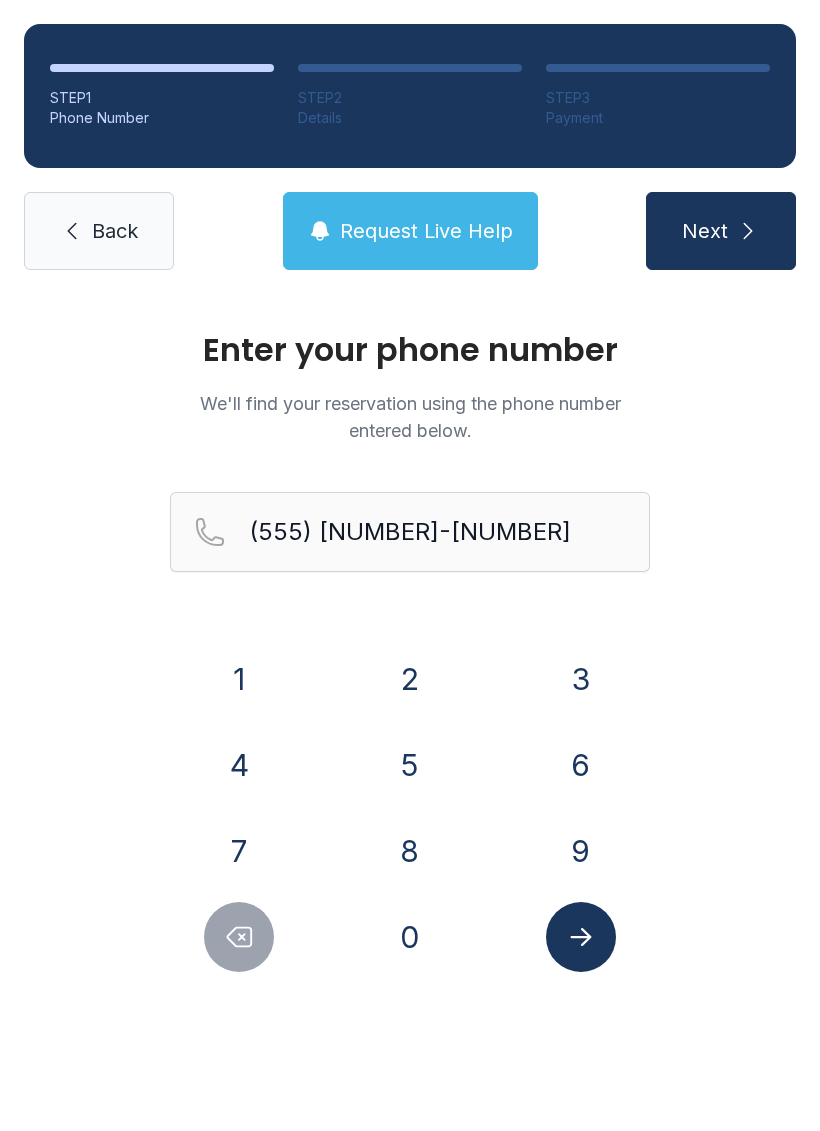 click on "1" at bounding box center [239, 679] 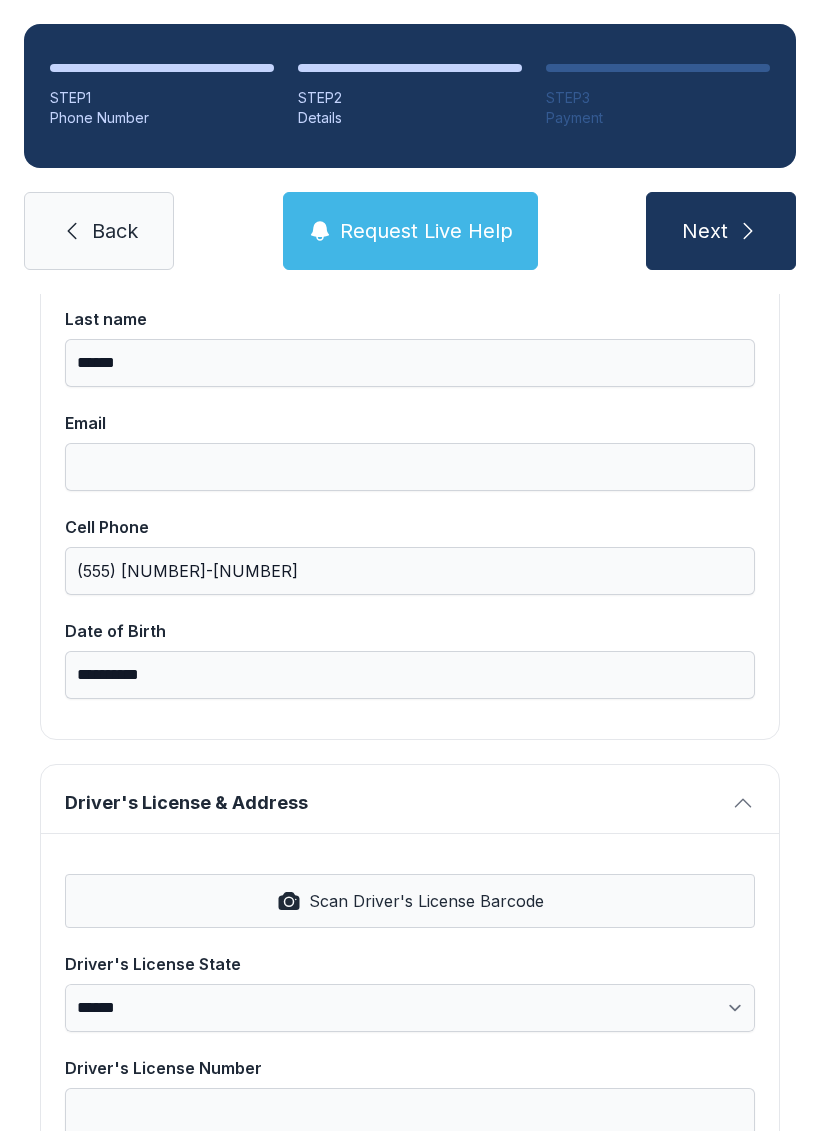 scroll, scrollTop: 441, scrollLeft: 0, axis: vertical 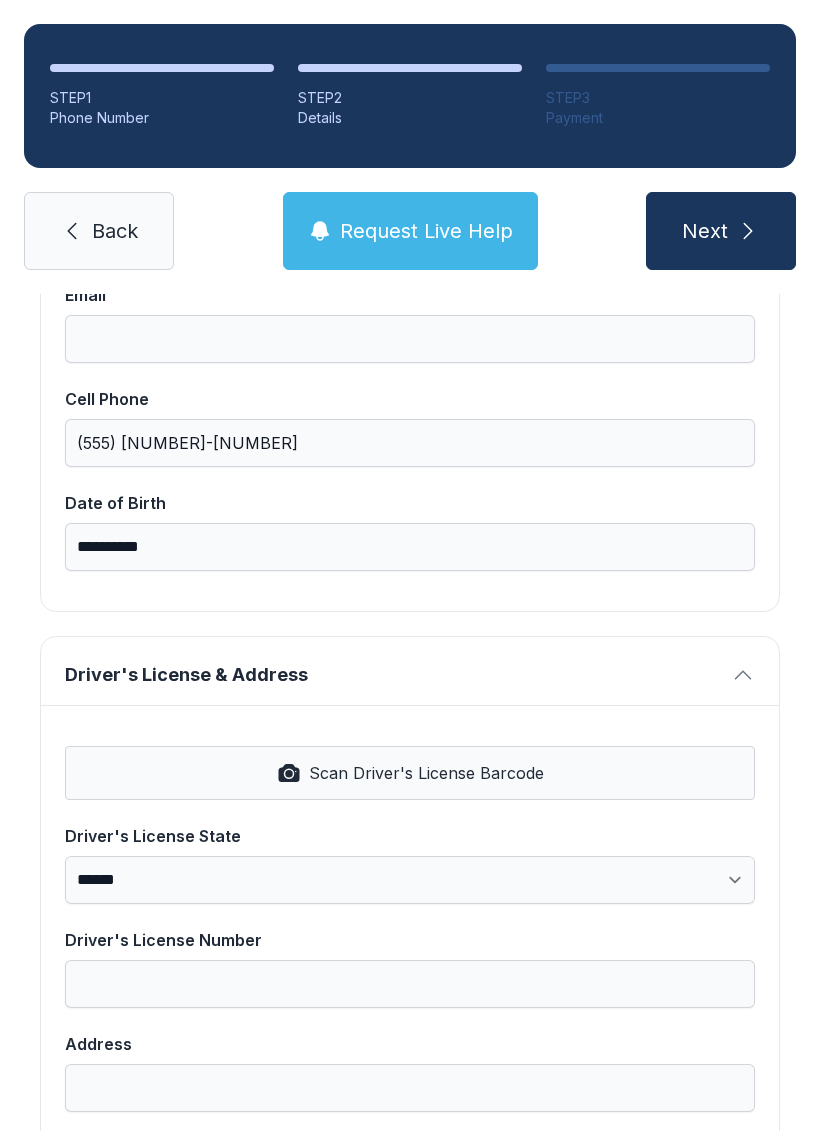 click on "Scan Driver's License Barcode" at bounding box center (426, 773) 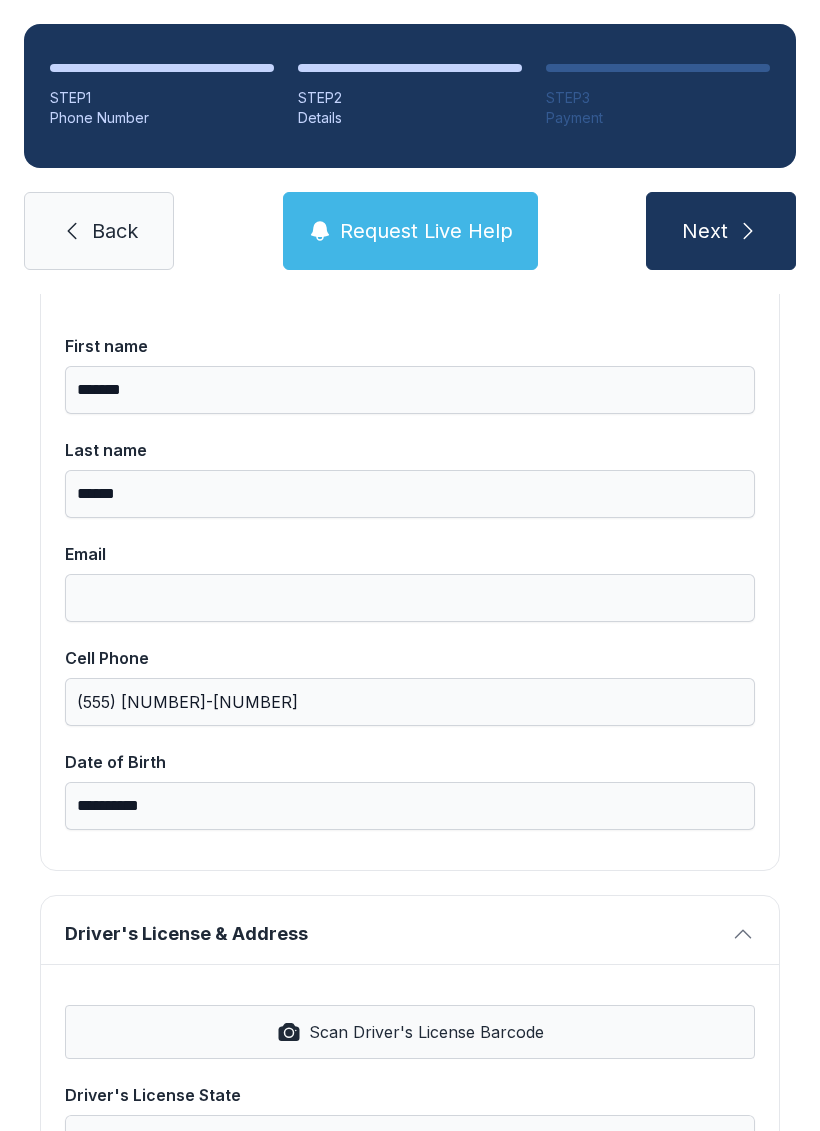 scroll, scrollTop: 179, scrollLeft: 0, axis: vertical 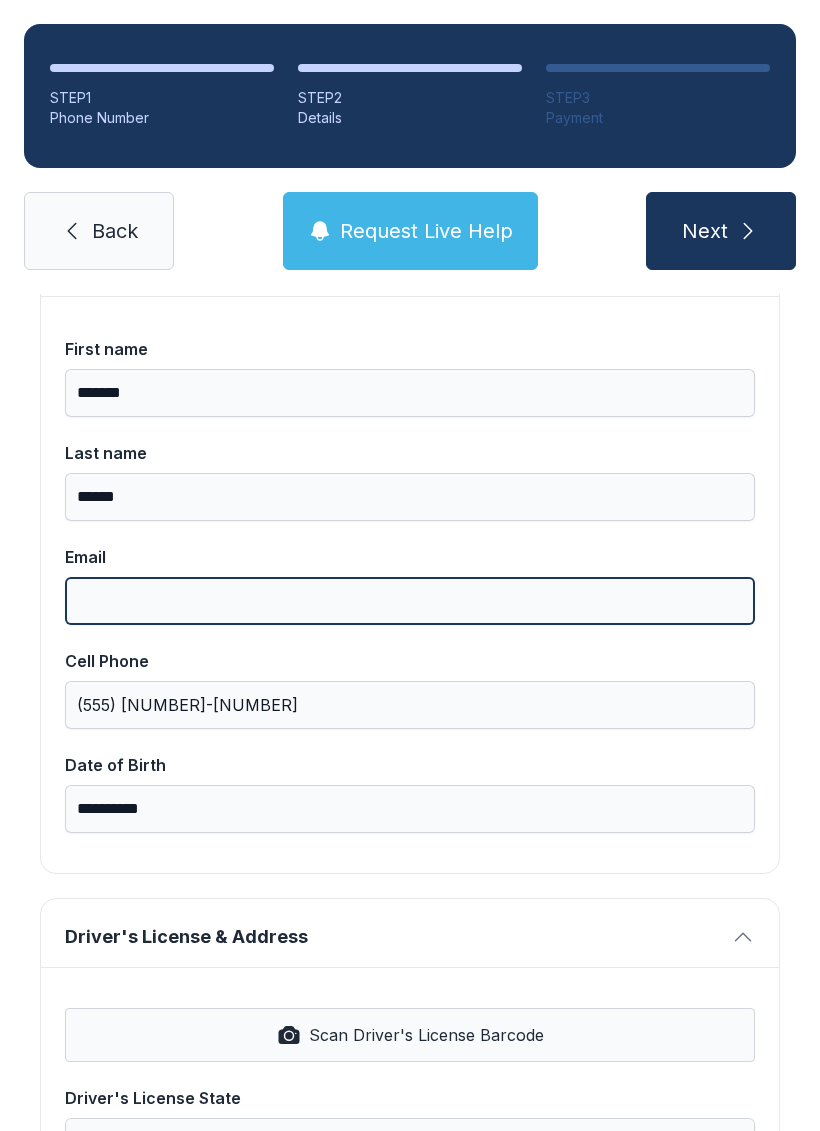 click on "Email" at bounding box center [410, 601] 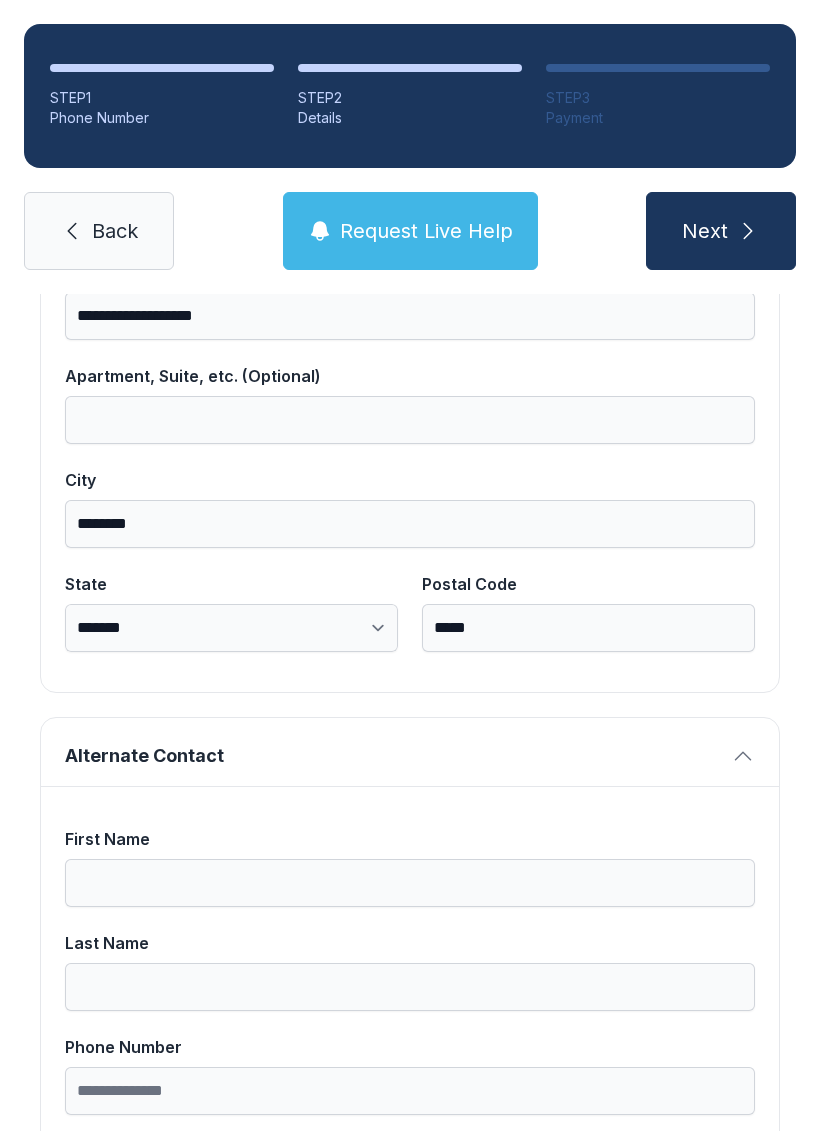 scroll, scrollTop: 1208, scrollLeft: 0, axis: vertical 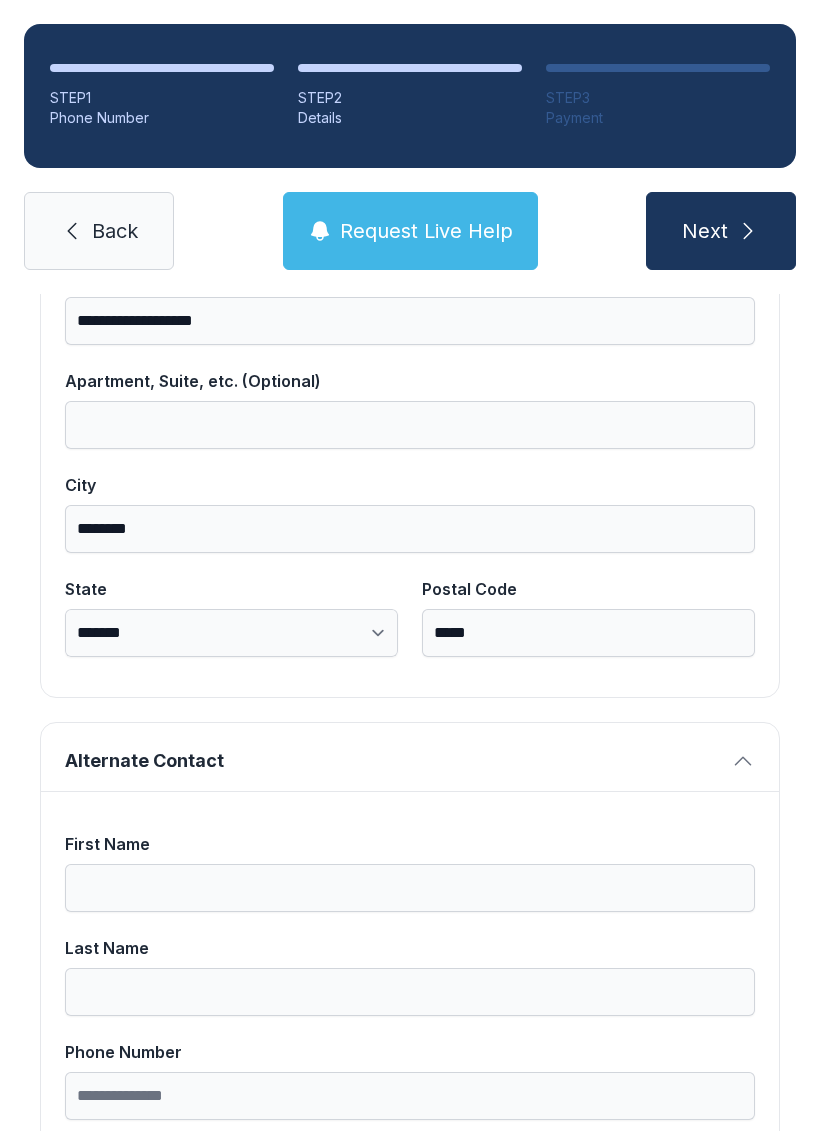 type on "**********" 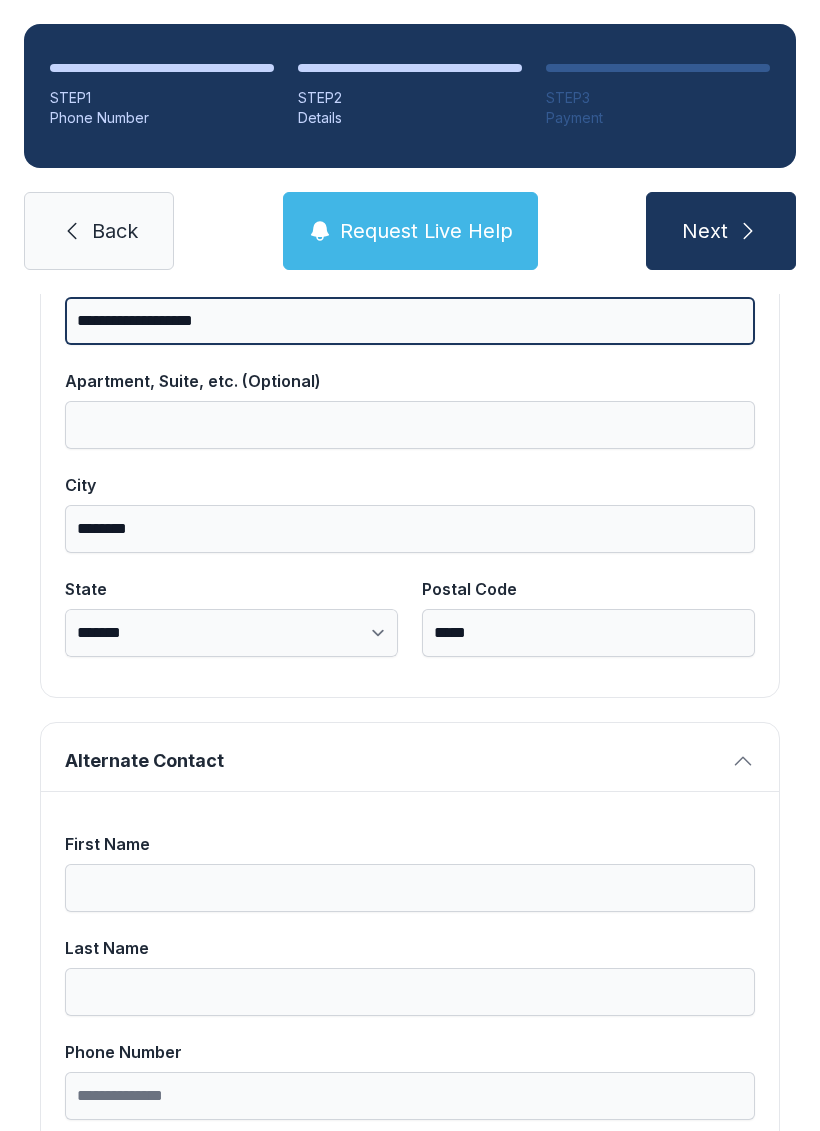 click on "**********" at bounding box center (410, 321) 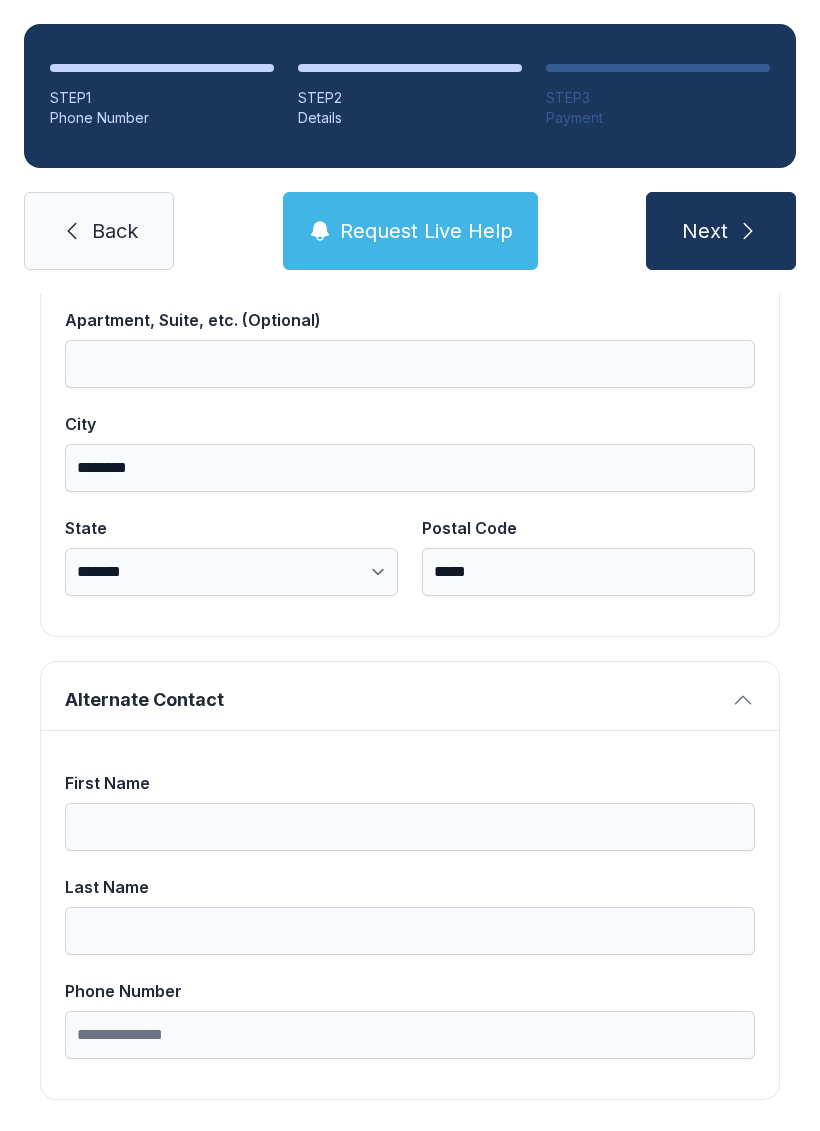 type on "**********" 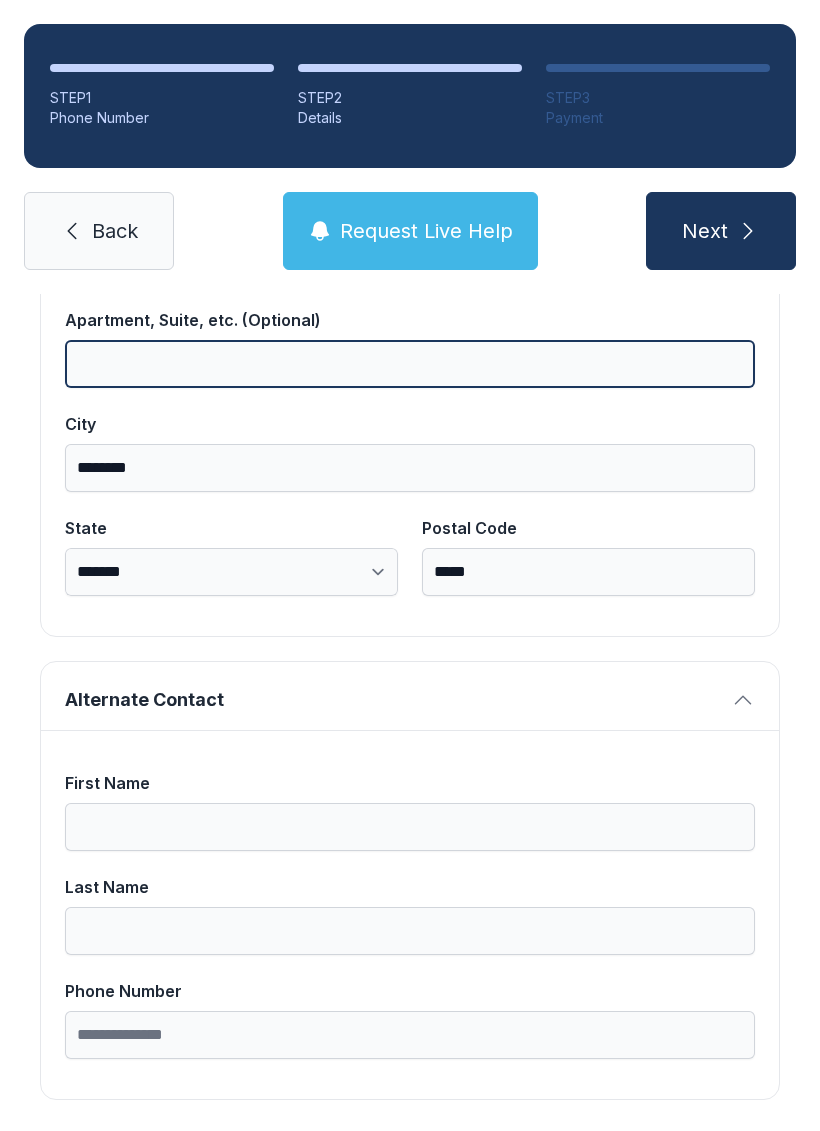 scroll, scrollTop: 1269, scrollLeft: 0, axis: vertical 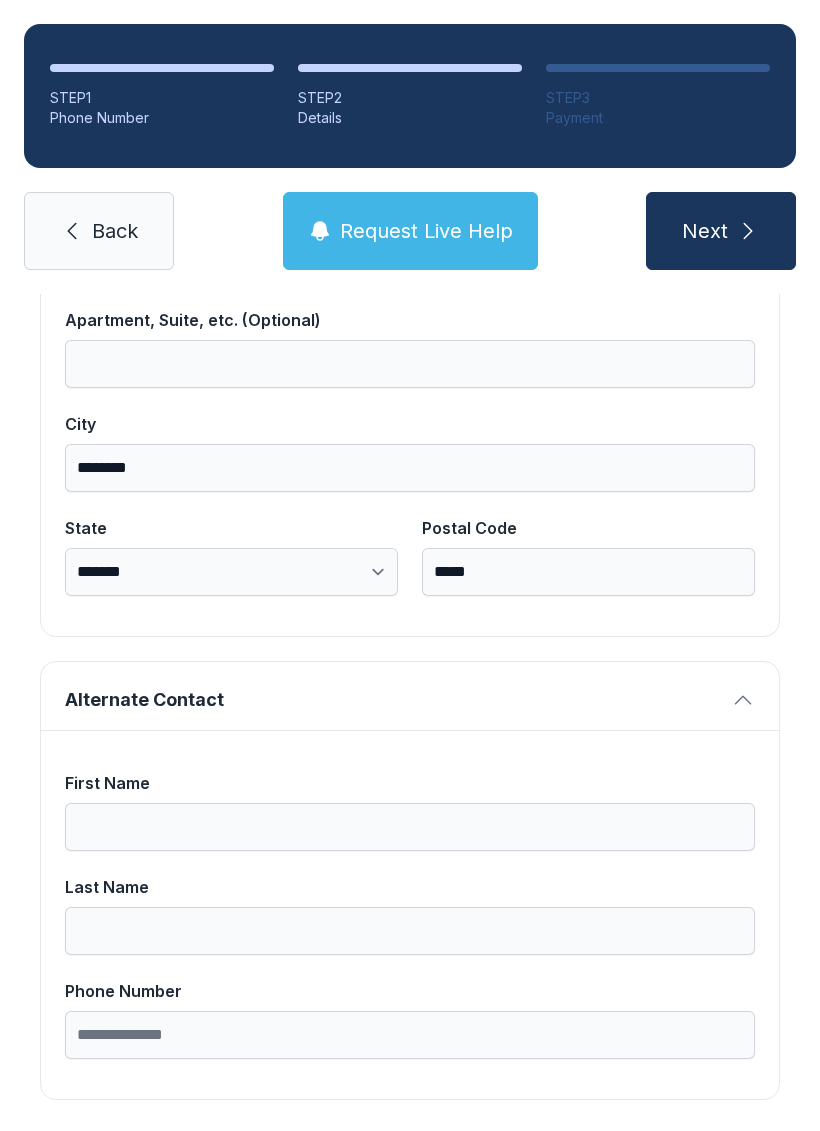 click on "**********" at bounding box center (410, 102) 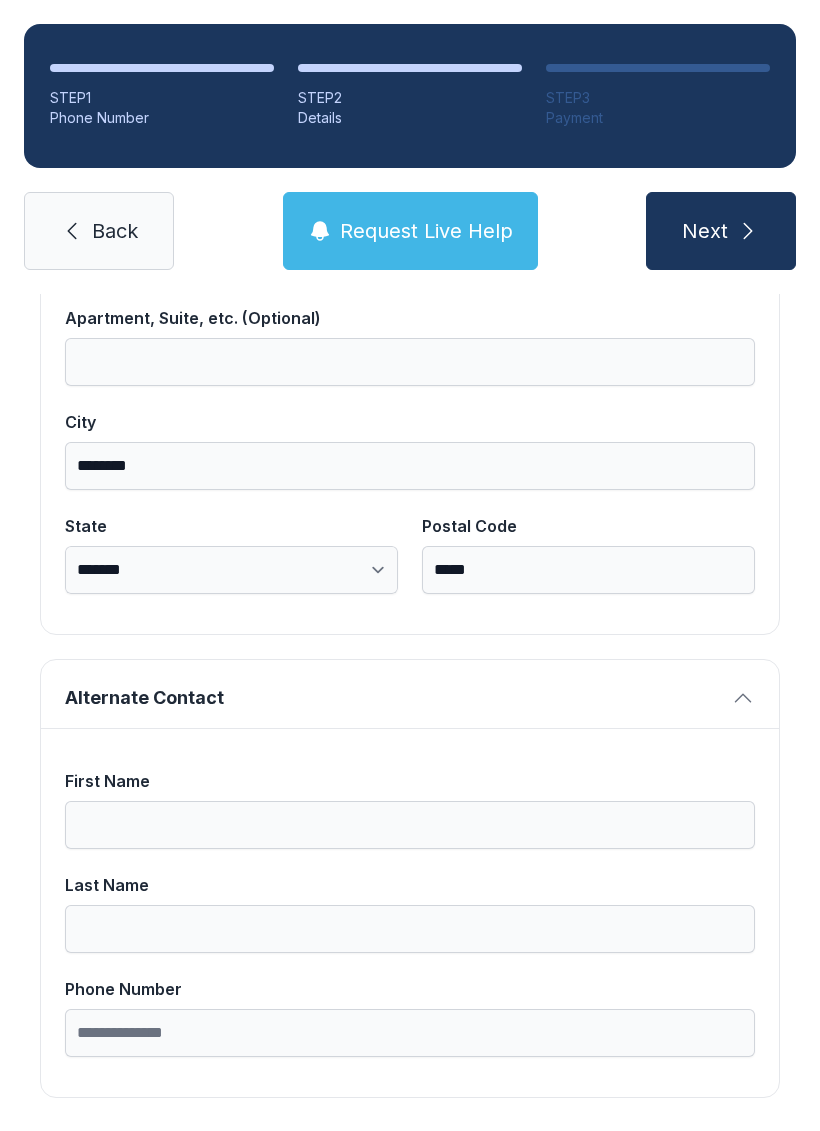 scroll, scrollTop: 1269, scrollLeft: 0, axis: vertical 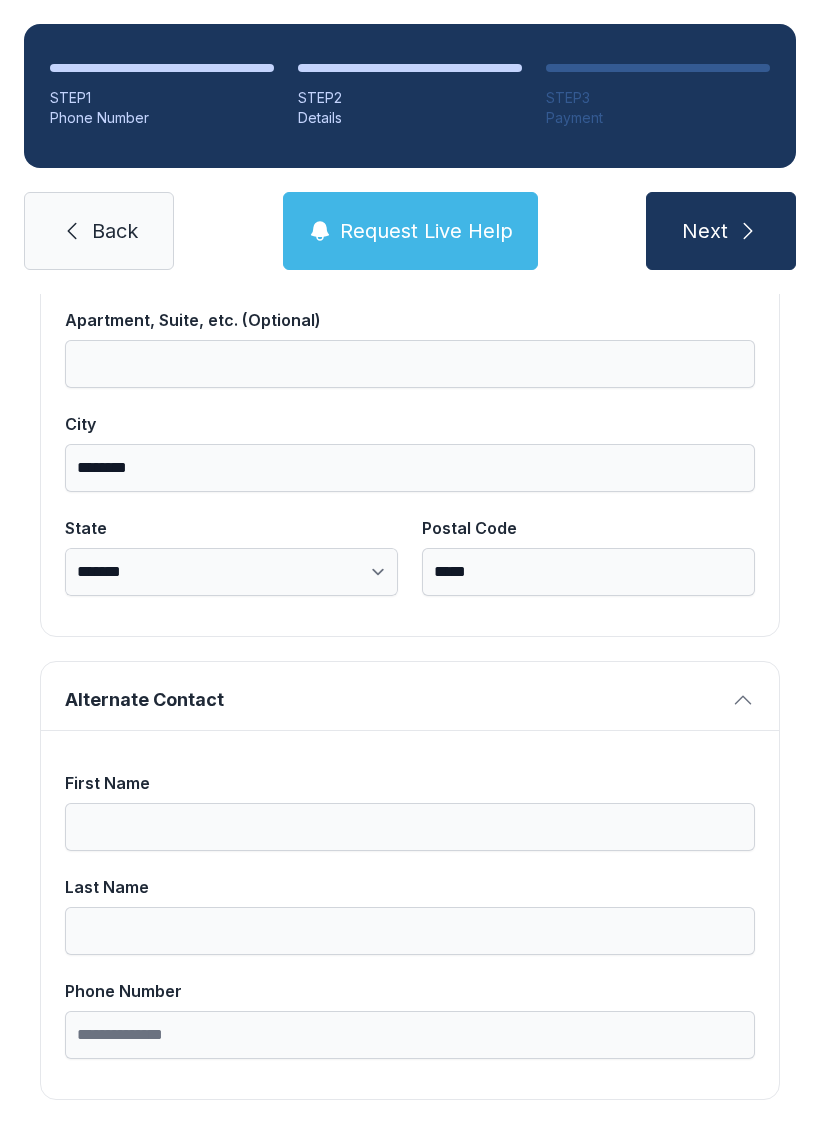 click at bounding box center [748, 231] 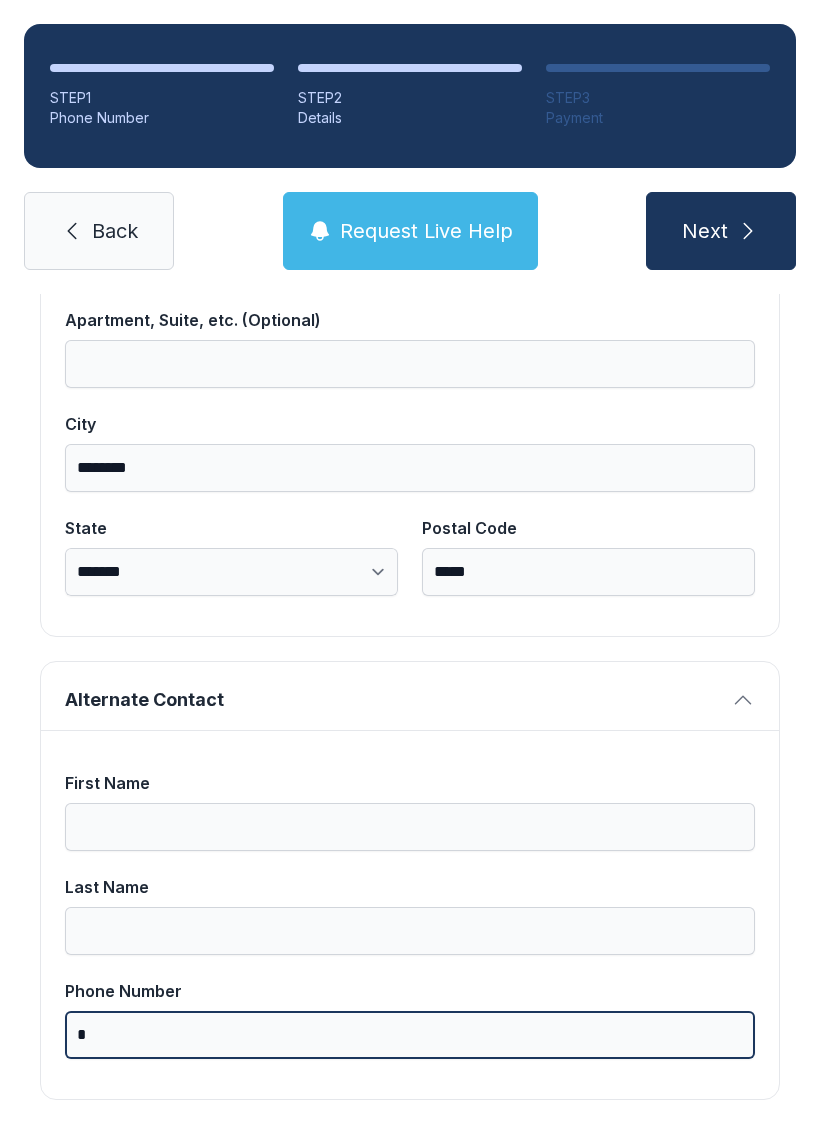 scroll, scrollTop: 49, scrollLeft: 0, axis: vertical 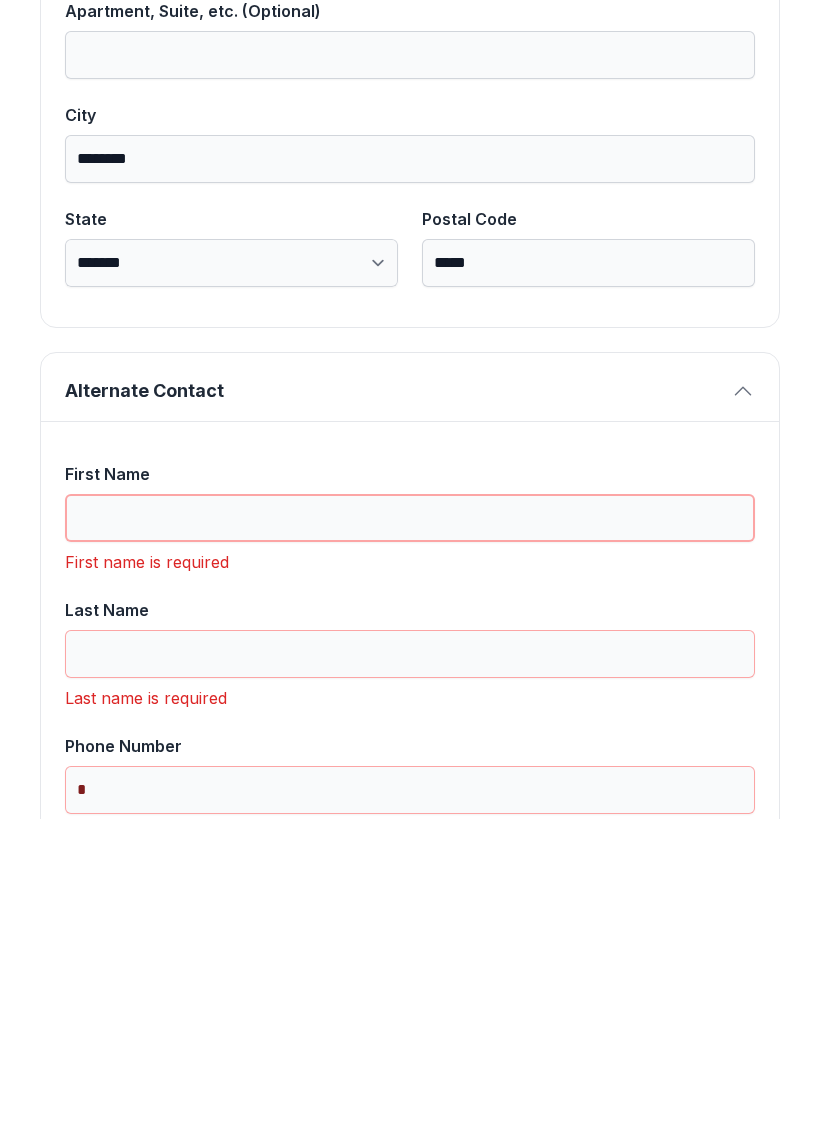 click on "First Name" at bounding box center [410, 830] 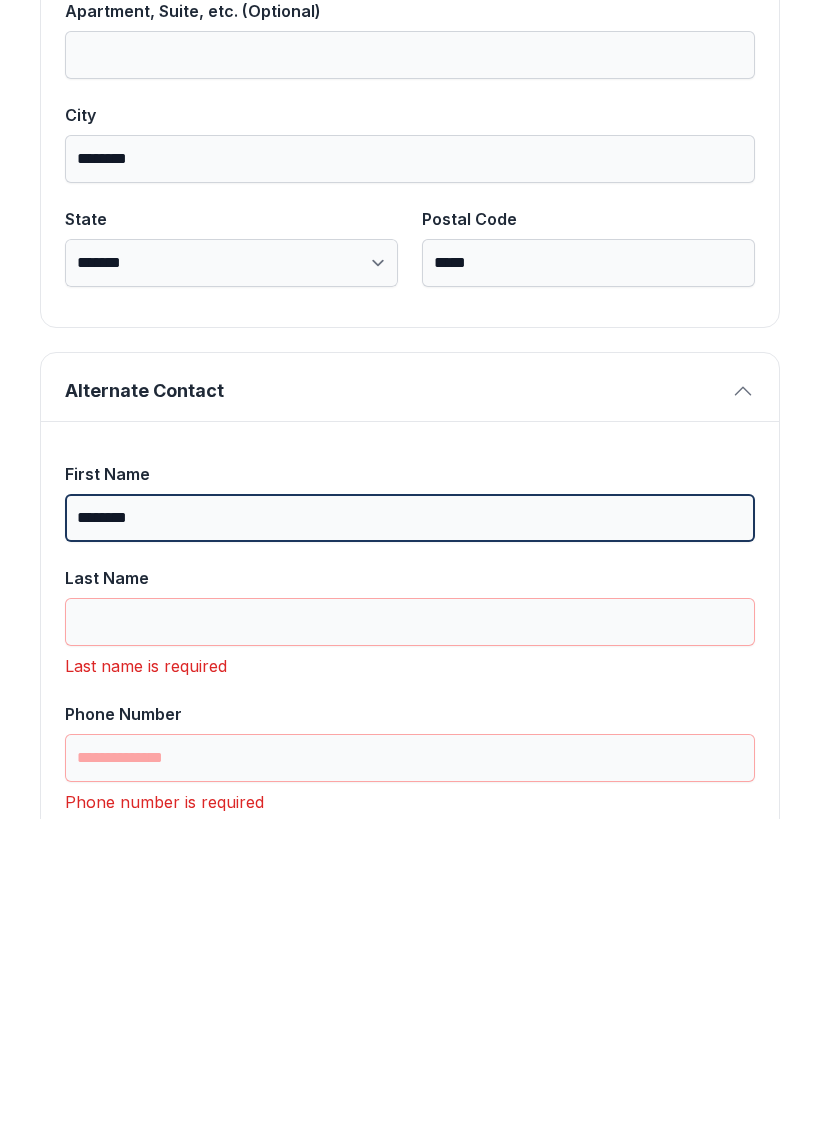 type on "*******" 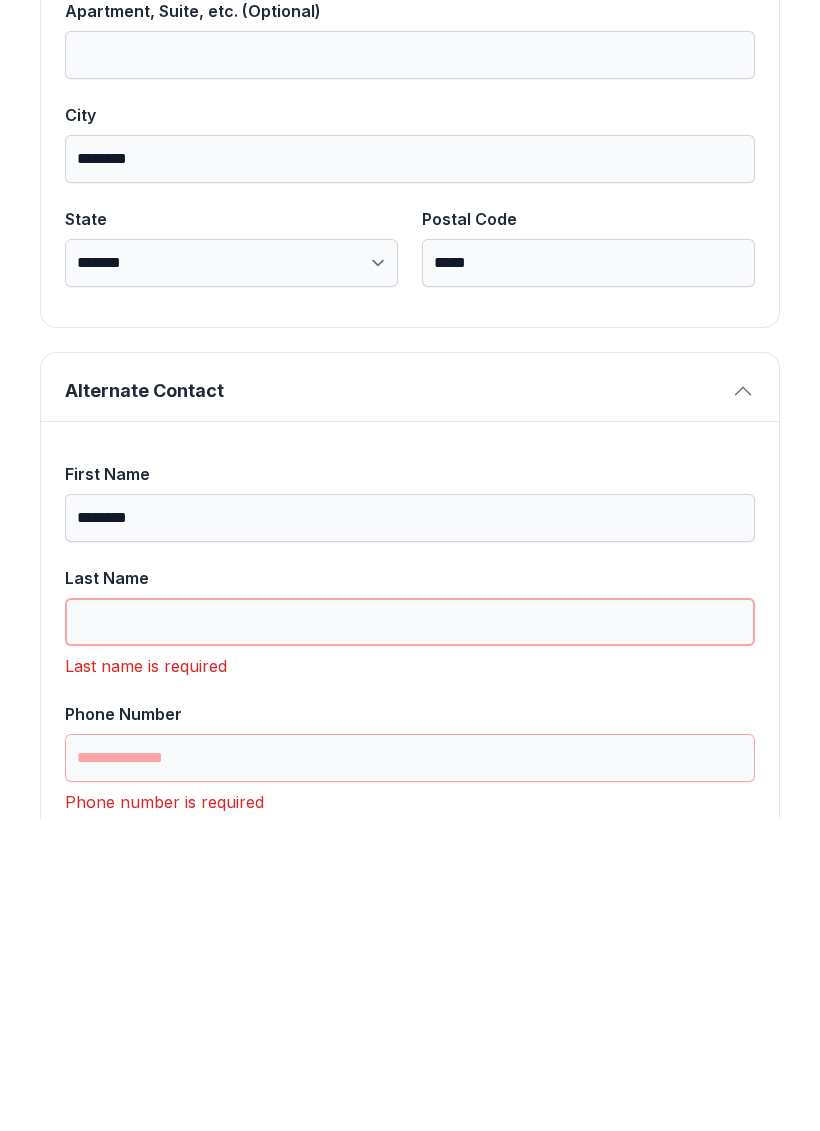 click on "Last Name" at bounding box center [410, 934] 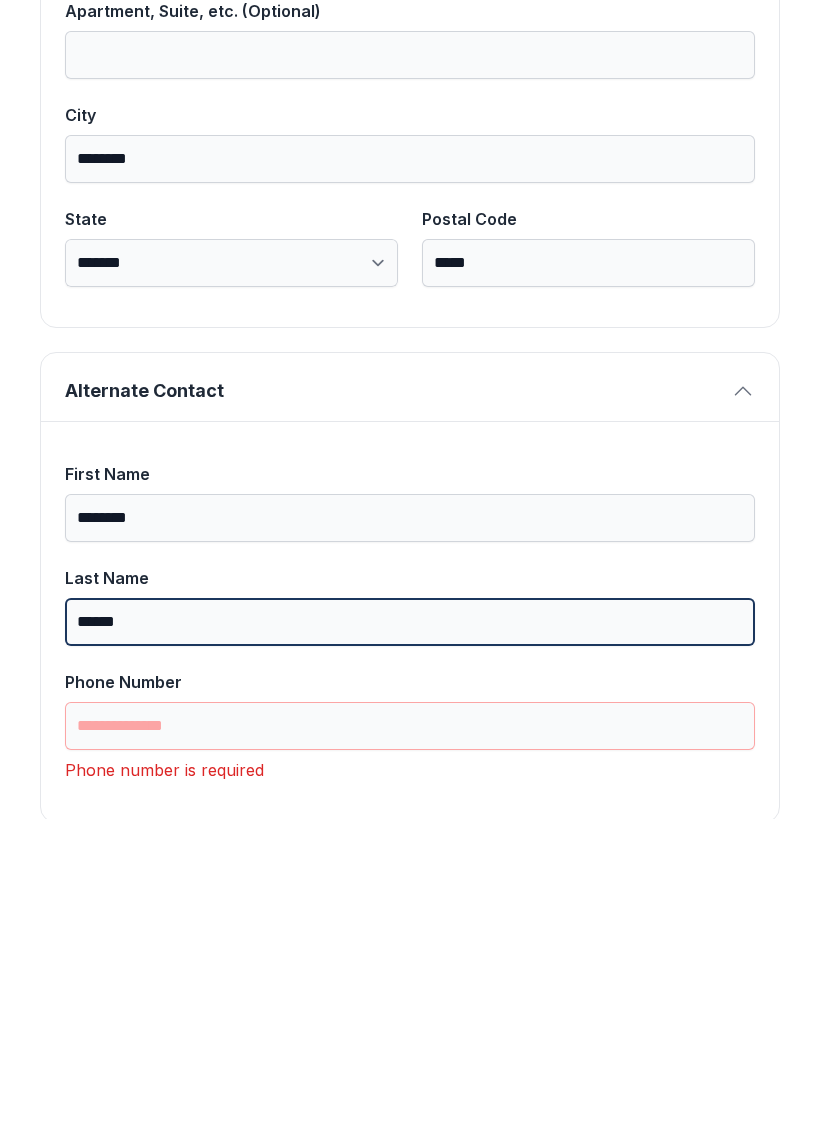 type on "******" 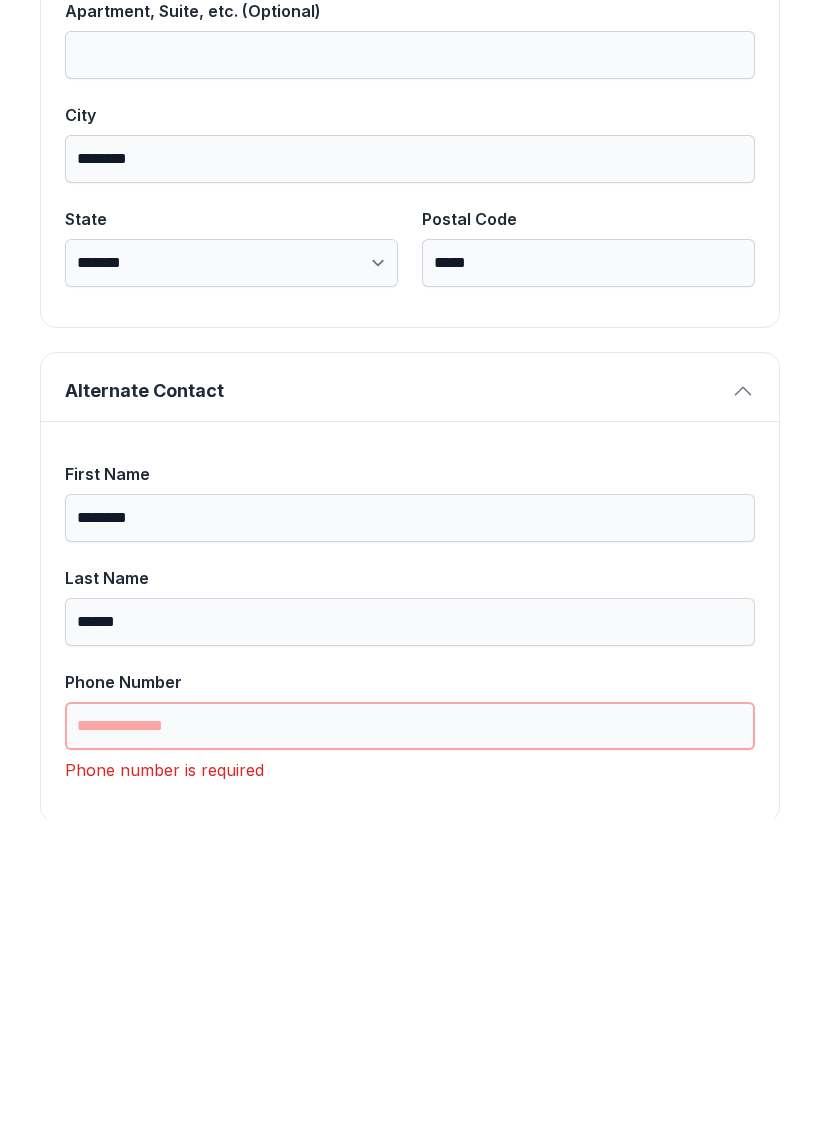 click on "Phone Number" at bounding box center (410, 1038) 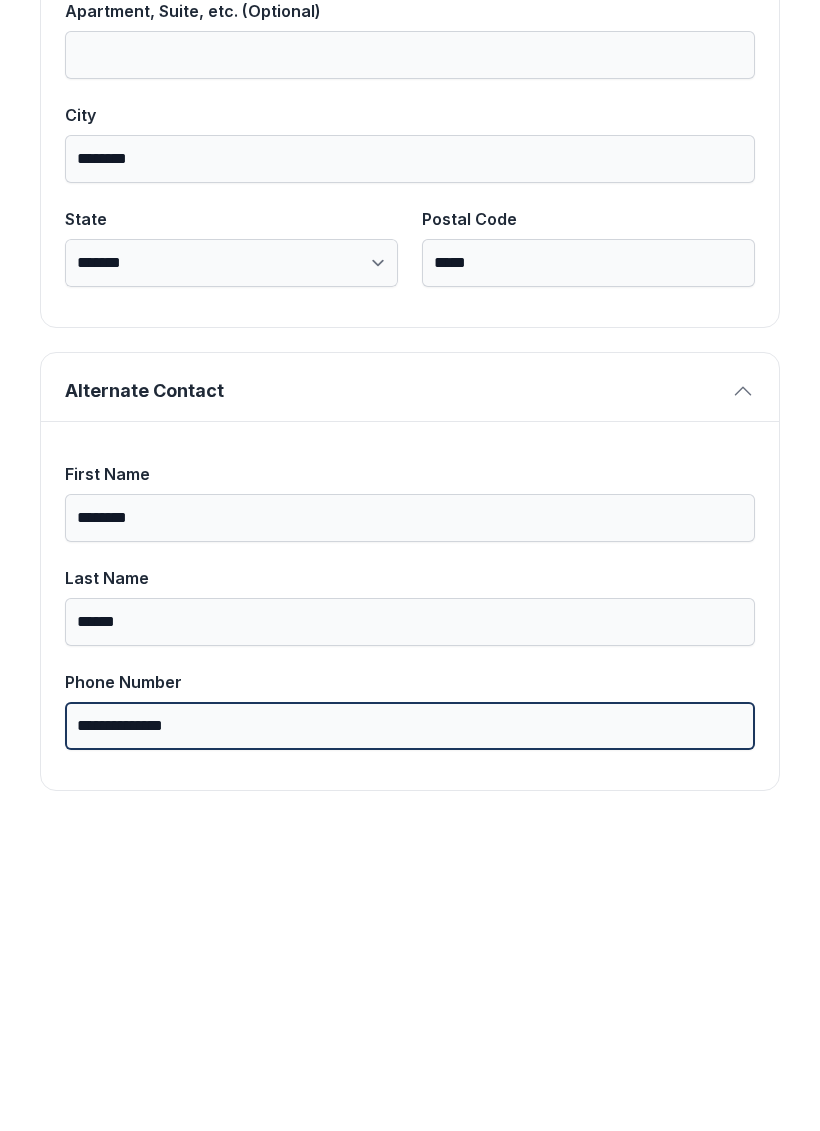 type on "**********" 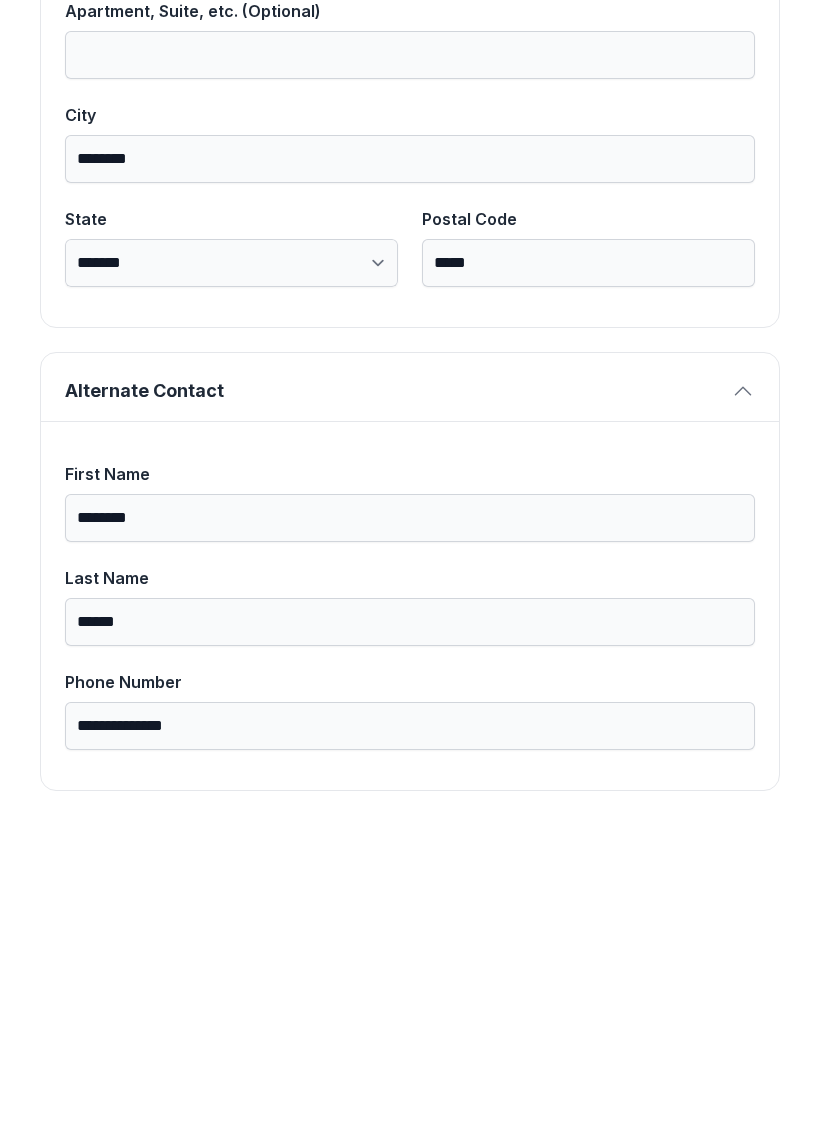 click on "**********" at bounding box center [410, 105] 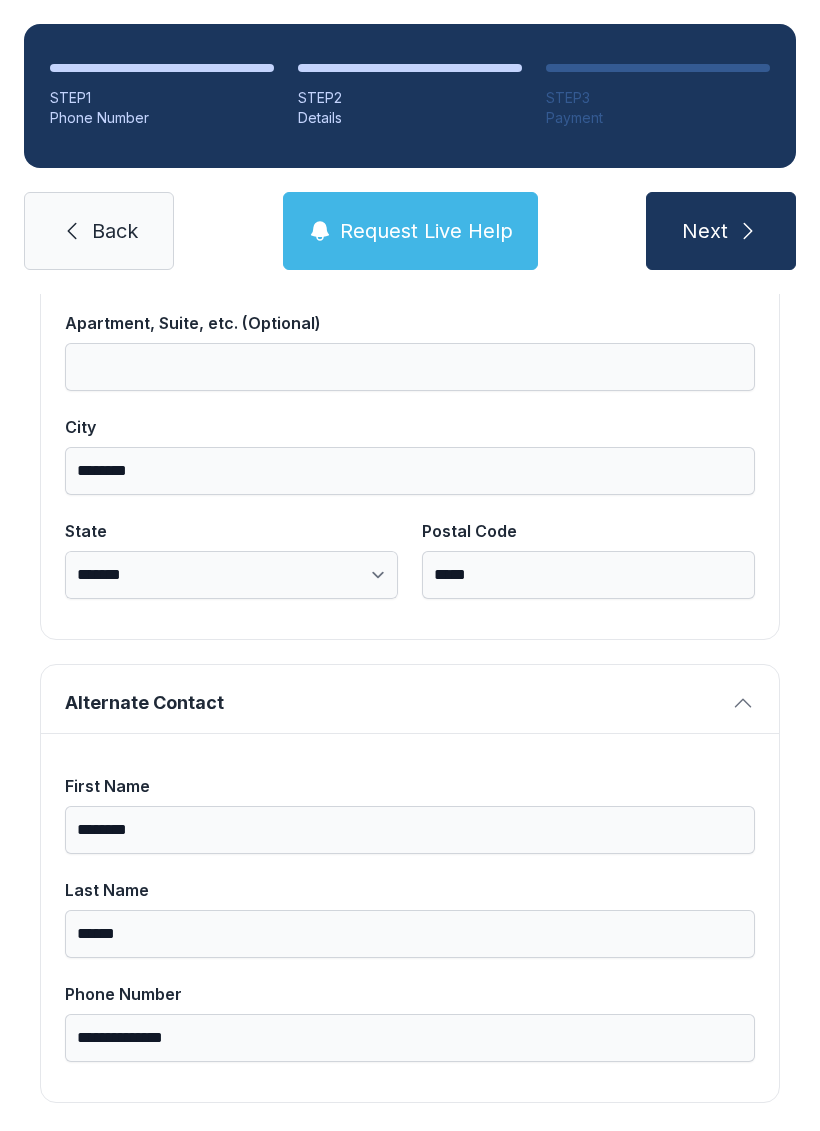 click on "Next" at bounding box center (721, 231) 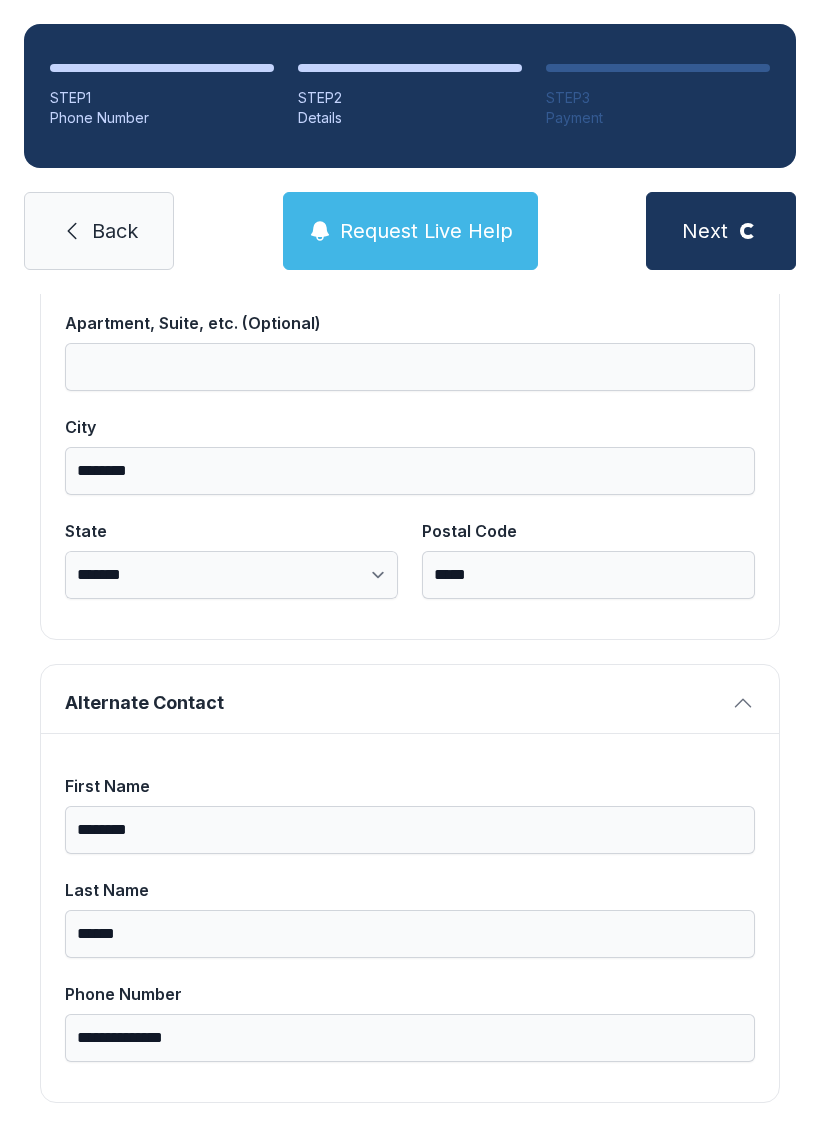 scroll, scrollTop: 11, scrollLeft: 0, axis: vertical 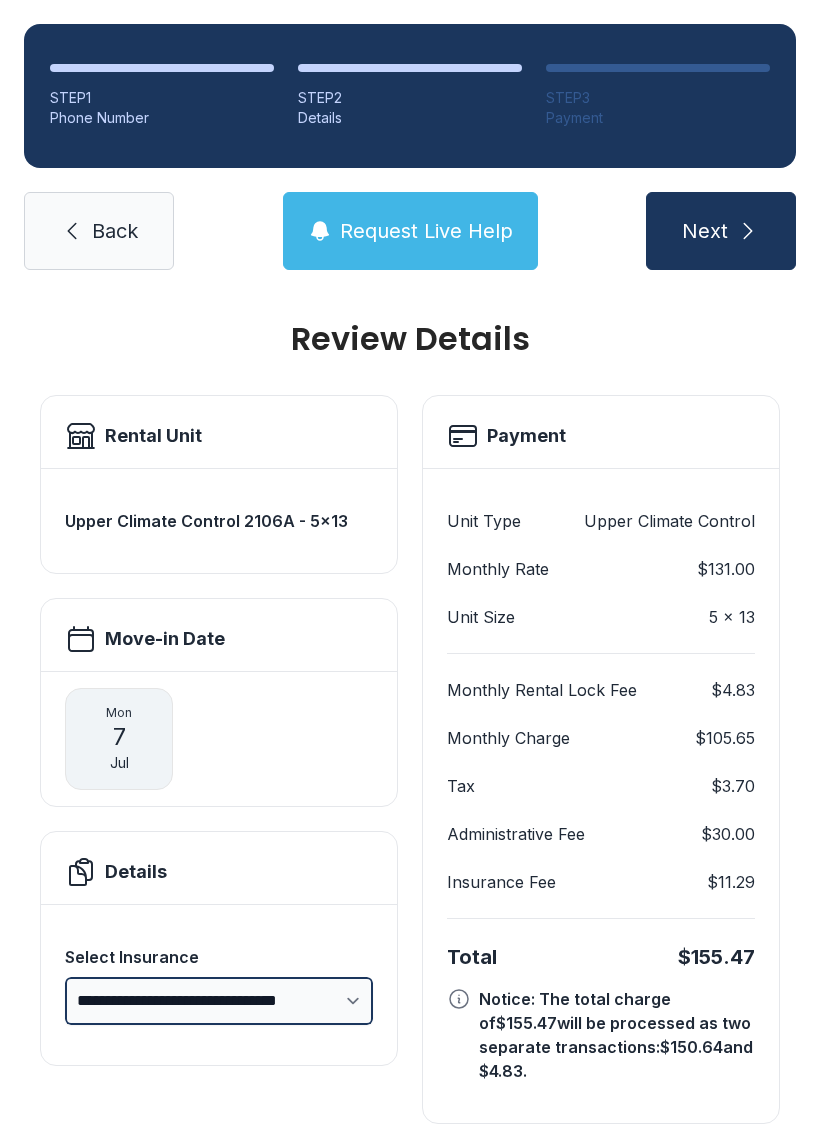 click on "**********" at bounding box center [219, 1001] 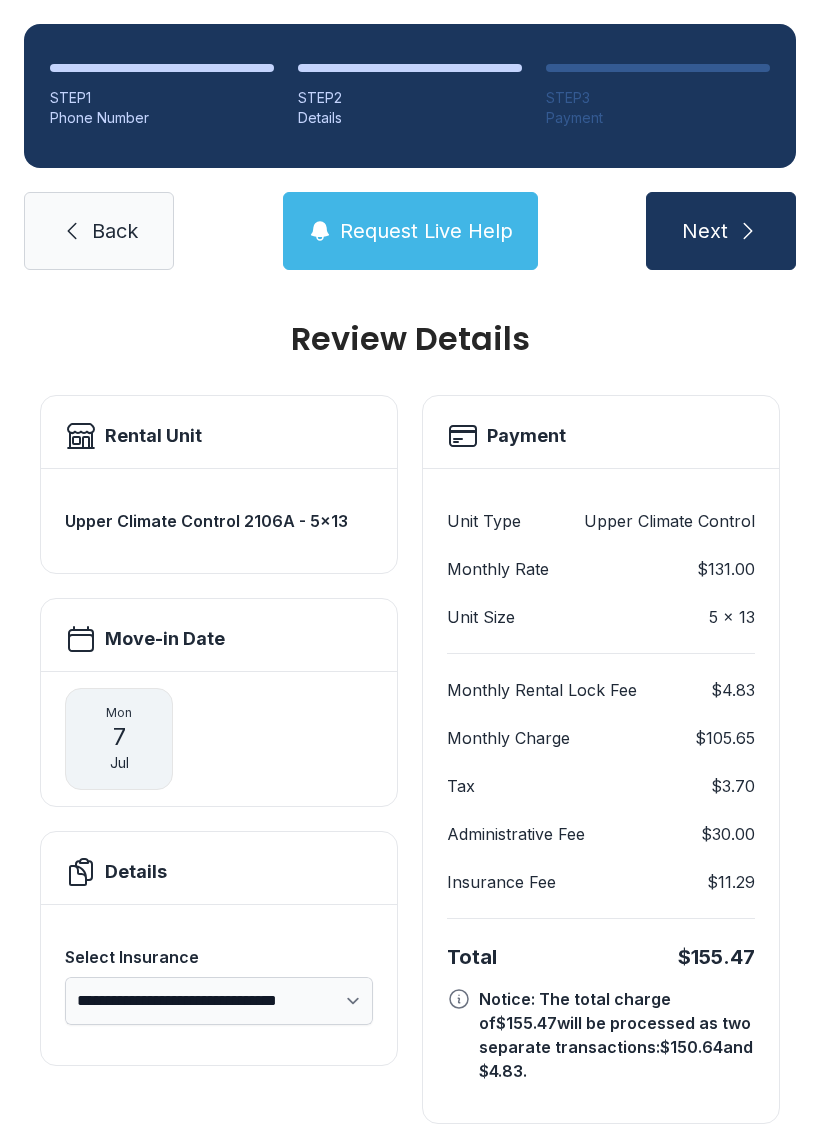 click on "Total $[PRICE] Notice: The total charge of $[PRICE] will be processed as two separate transactions: $[PRICE] and $[PRICE]." at bounding box center [601, 1012] 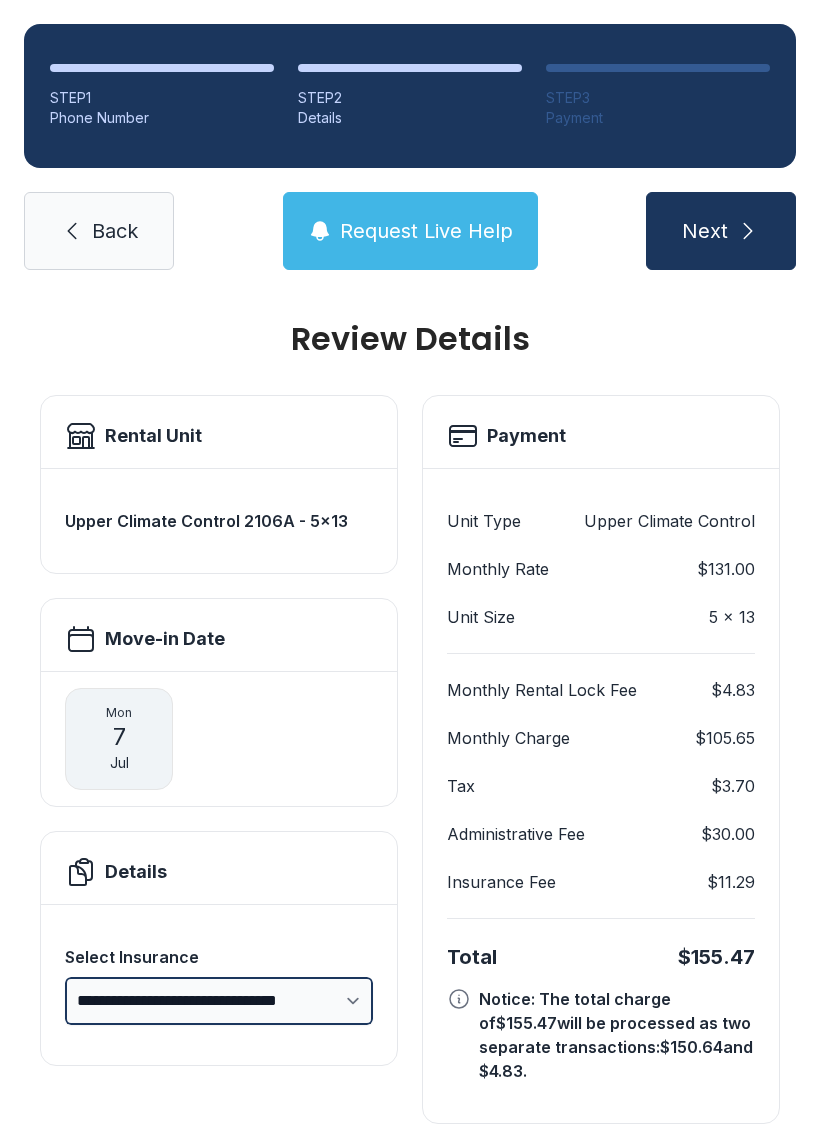 select on "****" 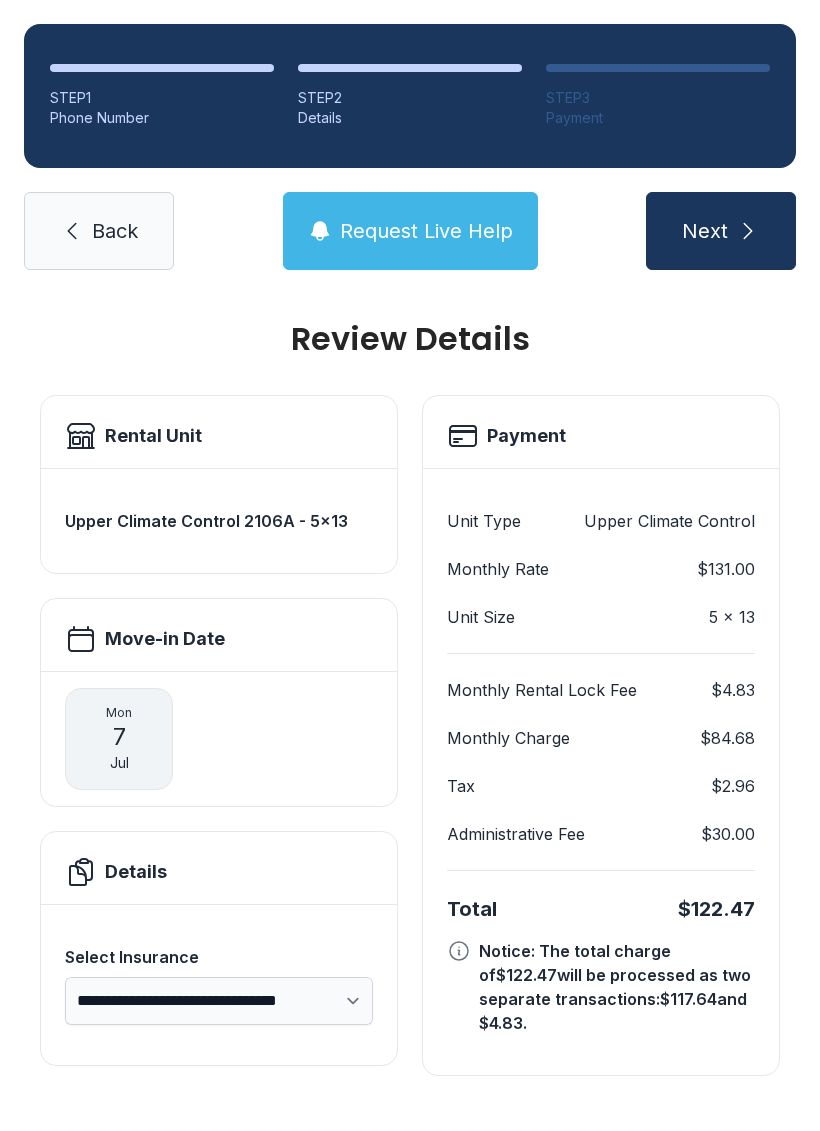 scroll, scrollTop: 0, scrollLeft: 0, axis: both 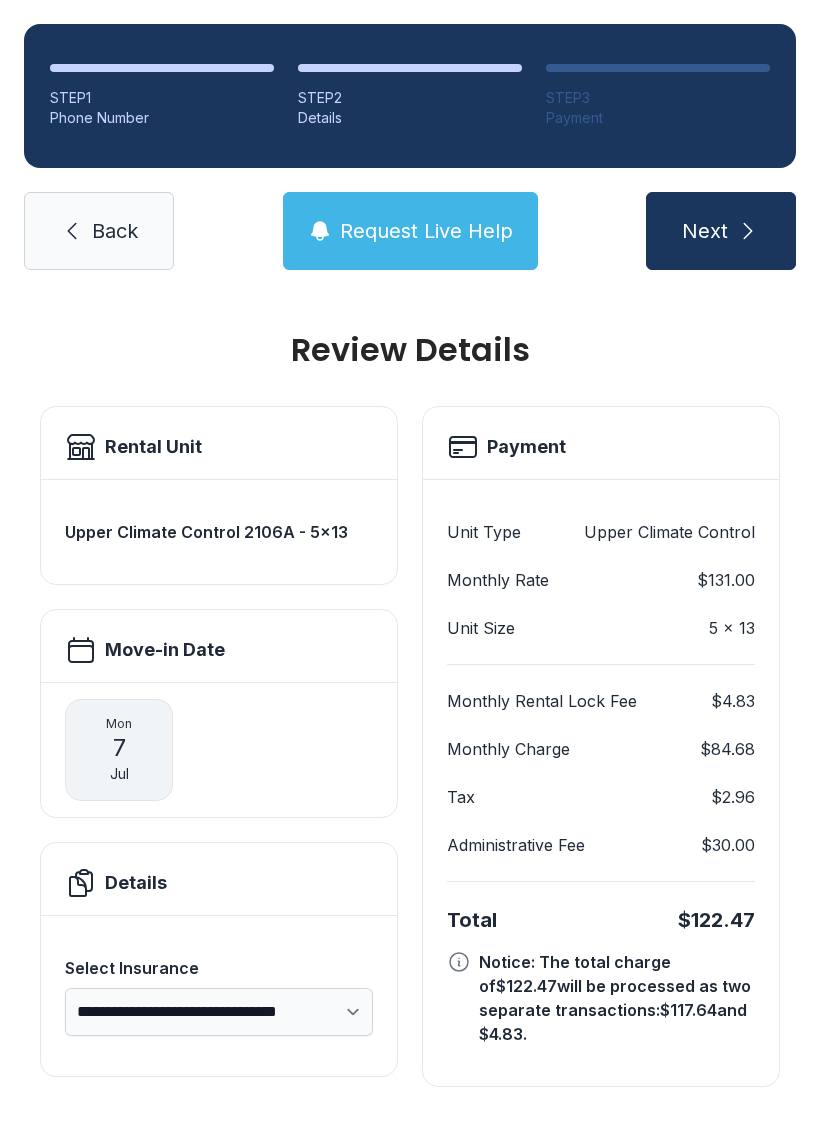 click on "Next" at bounding box center (721, 231) 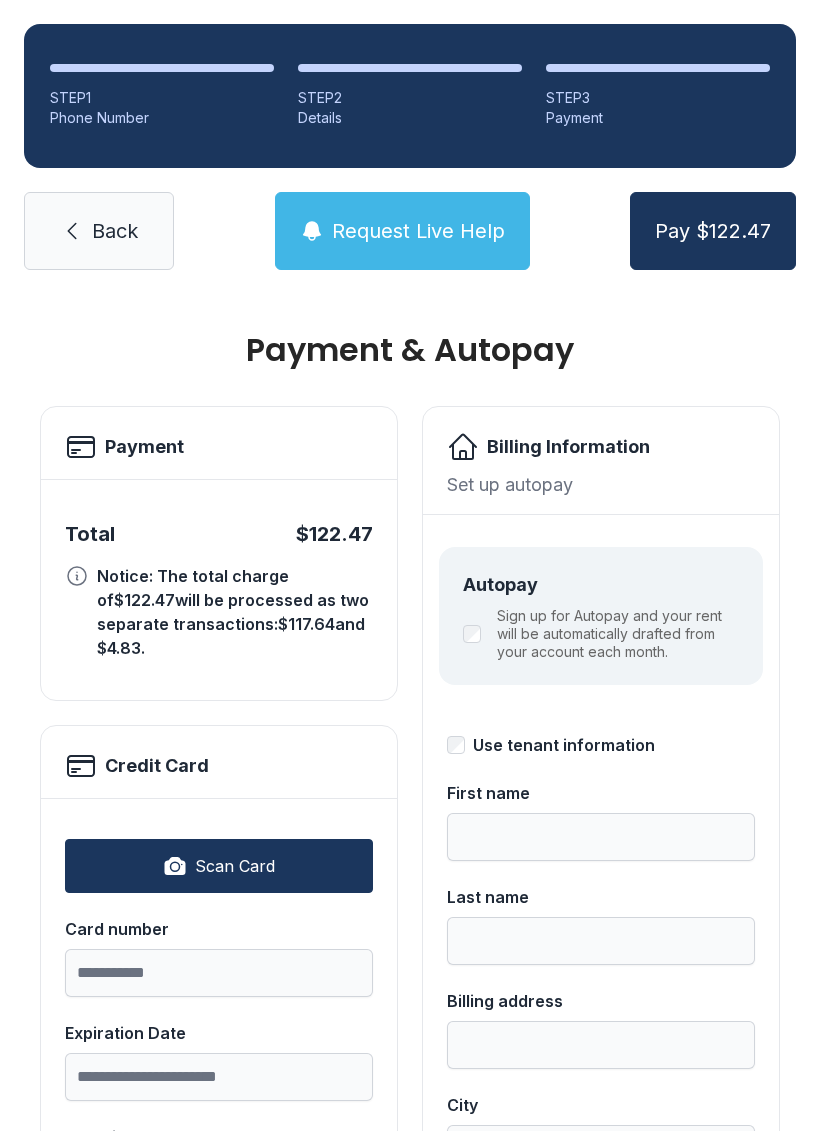 scroll, scrollTop: 0, scrollLeft: 0, axis: both 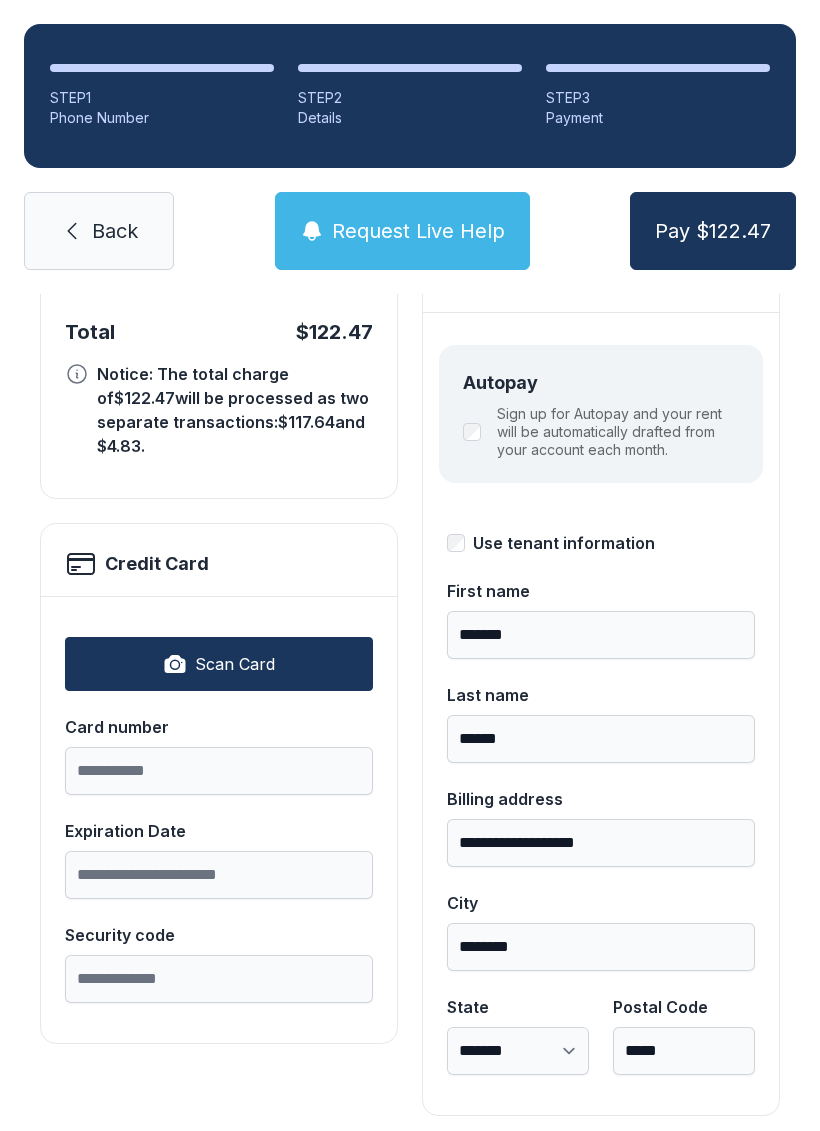 click on "Back" at bounding box center [115, 231] 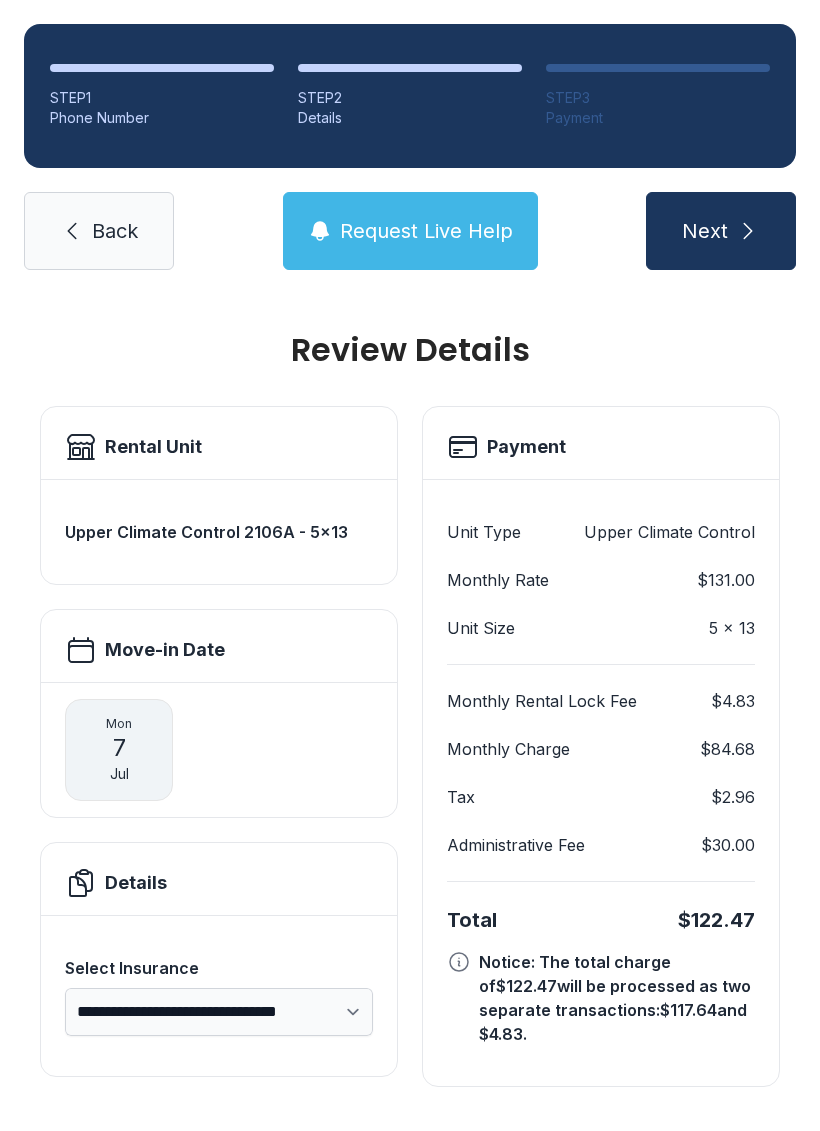 click on "[DAY] [NUMBER] [MONTH]" at bounding box center (119, 750) 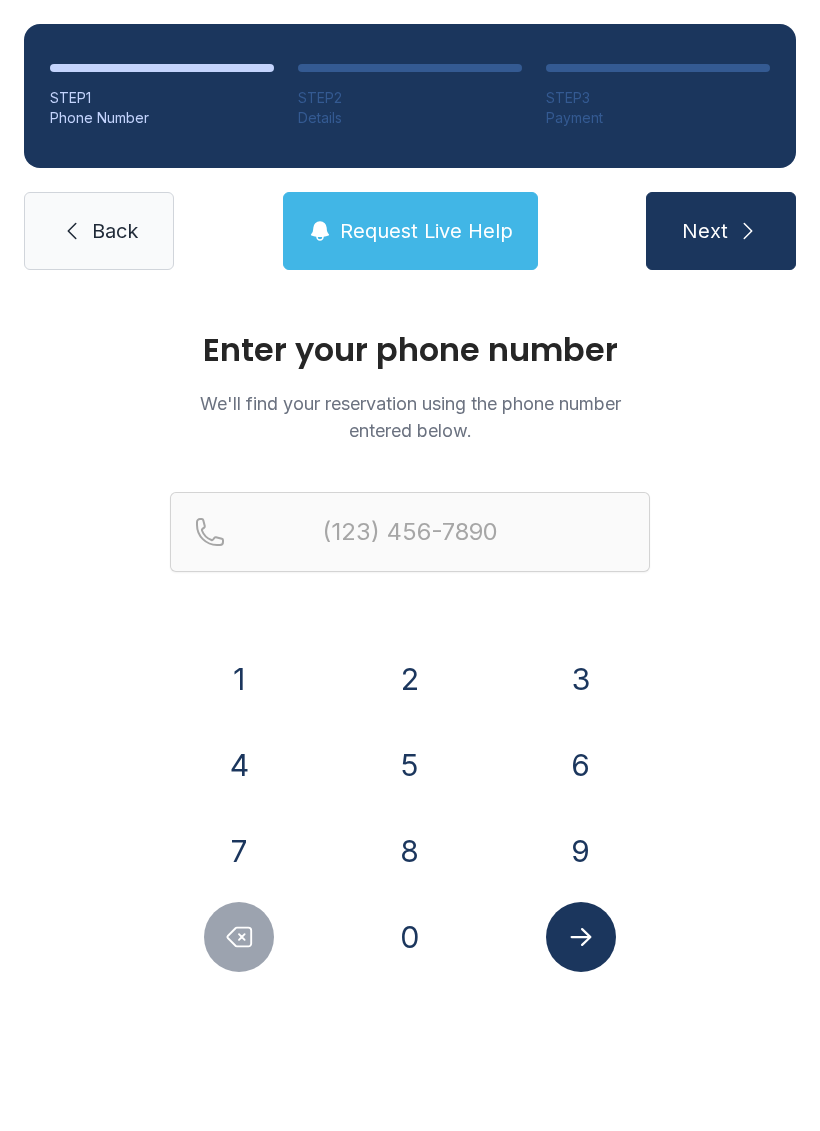 click on "Enter your phone number We'll find your reservation using the phone number entered below. 1 2 3 4 5 6 7 8 9 0" at bounding box center (410, 673) 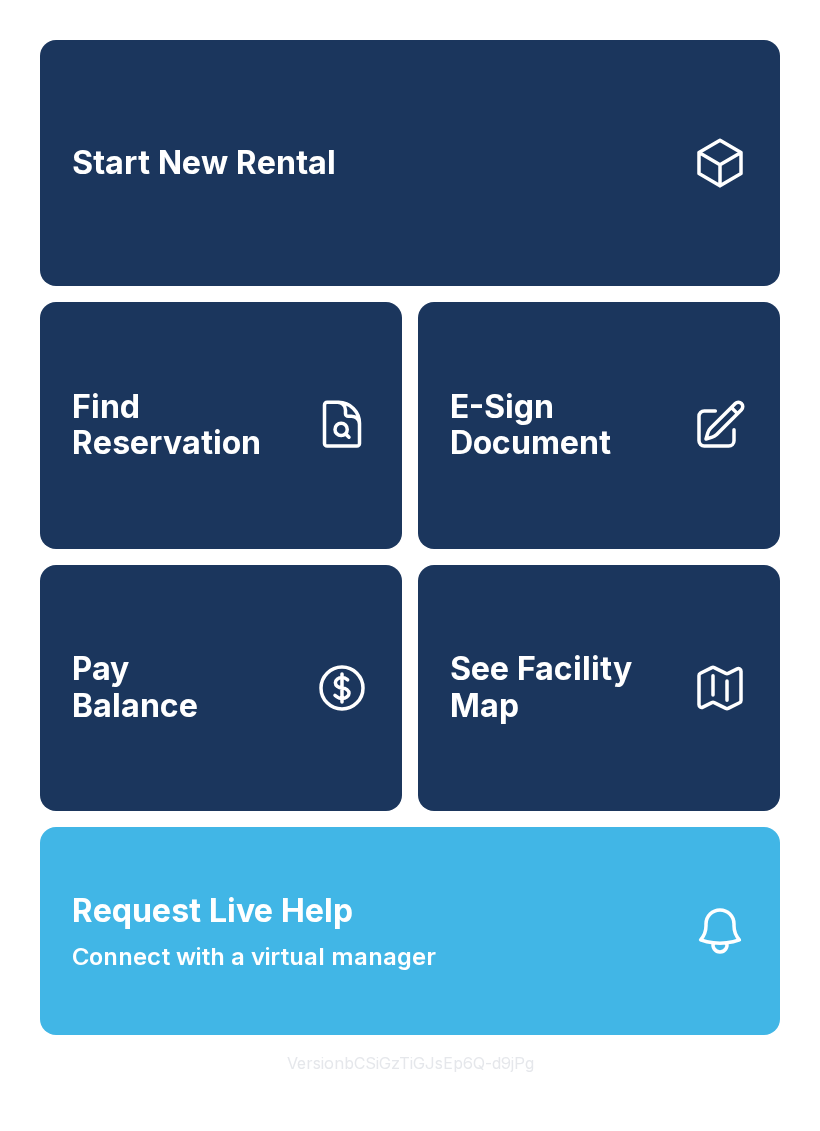 click on "E-Sign Document" at bounding box center (563, 425) 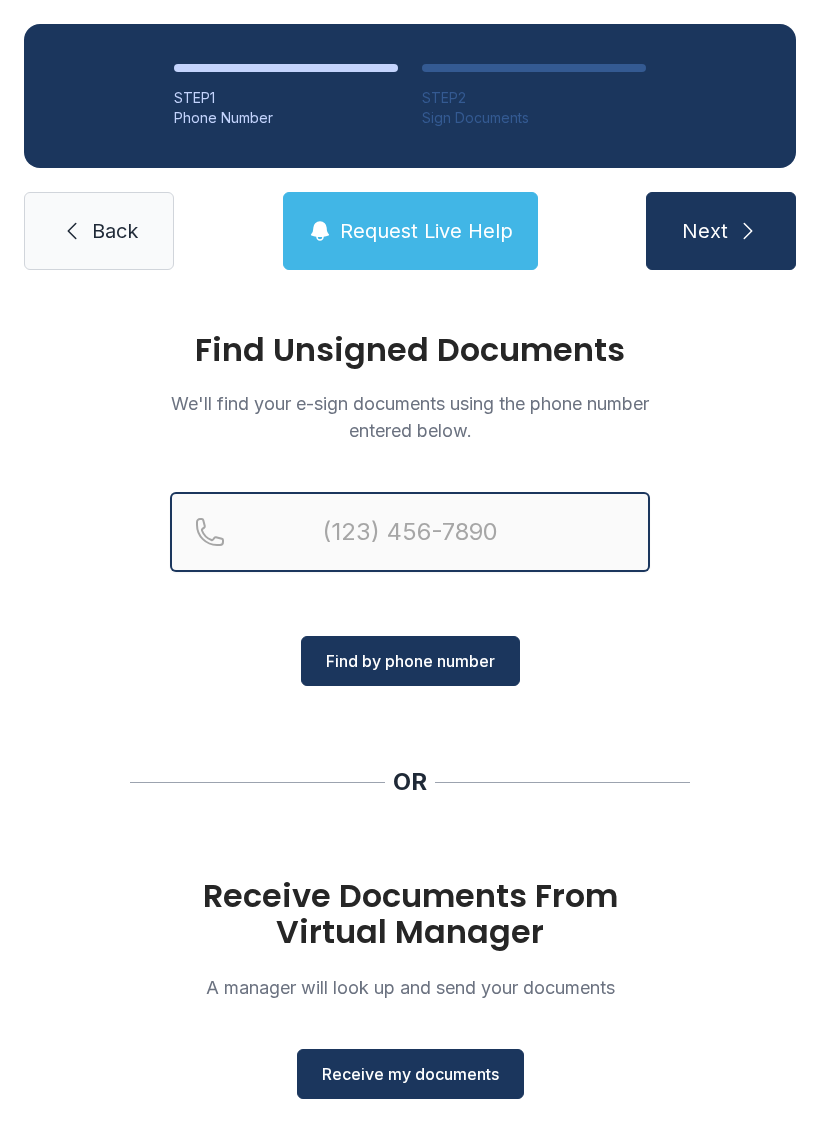 click at bounding box center (410, 532) 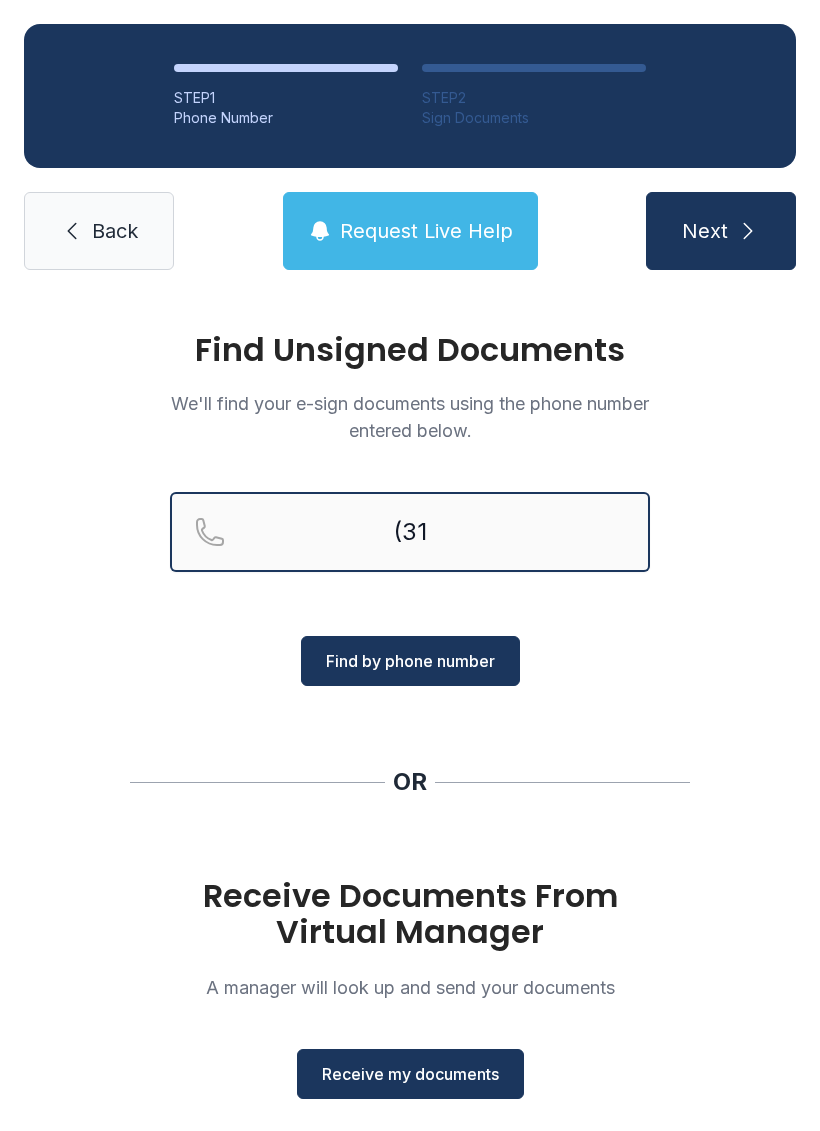 type on "(31" 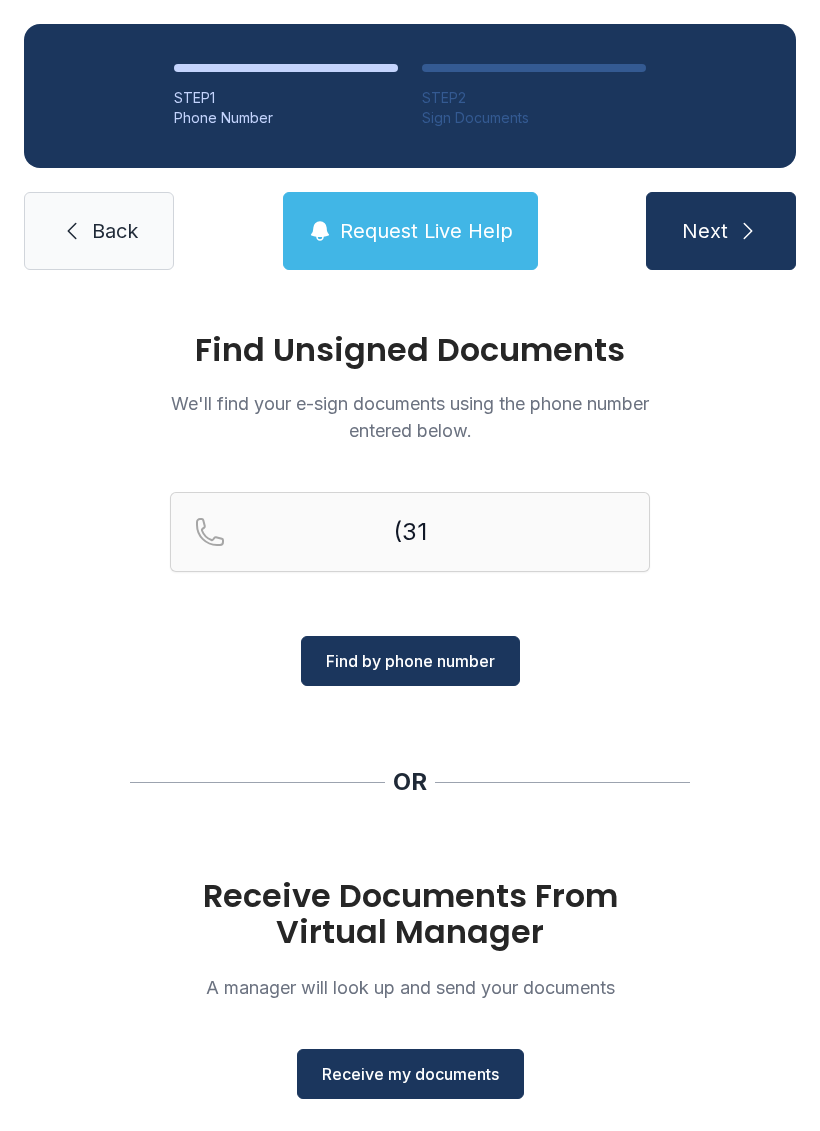 click on "Find Unsigned Documents We'll find your e-sign documents using the phone number entered below. (55 Find by phone number OR Receive Documents From Virtual Manager A manager will look up and send your documents Receive my documents" at bounding box center [410, 736] 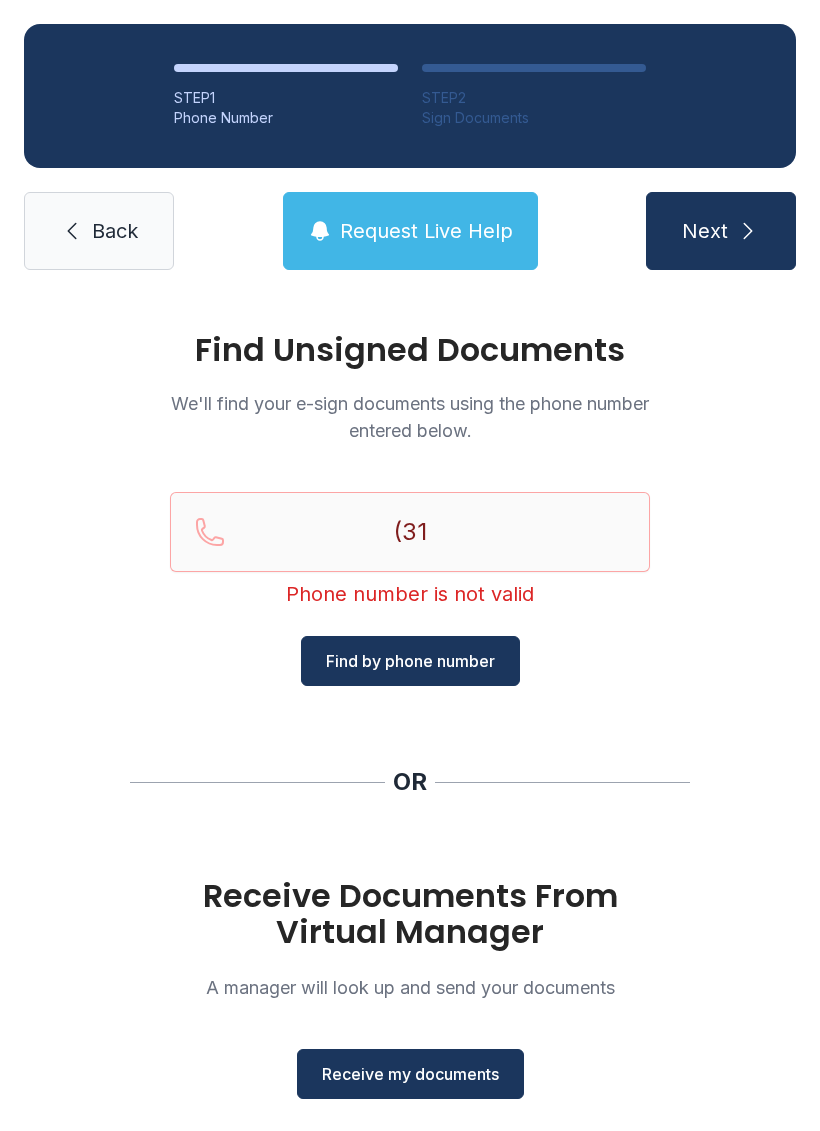 click on "Receive Documents From Virtual Manager A manager will look up and send your documents Receive my documents" at bounding box center [410, 988] 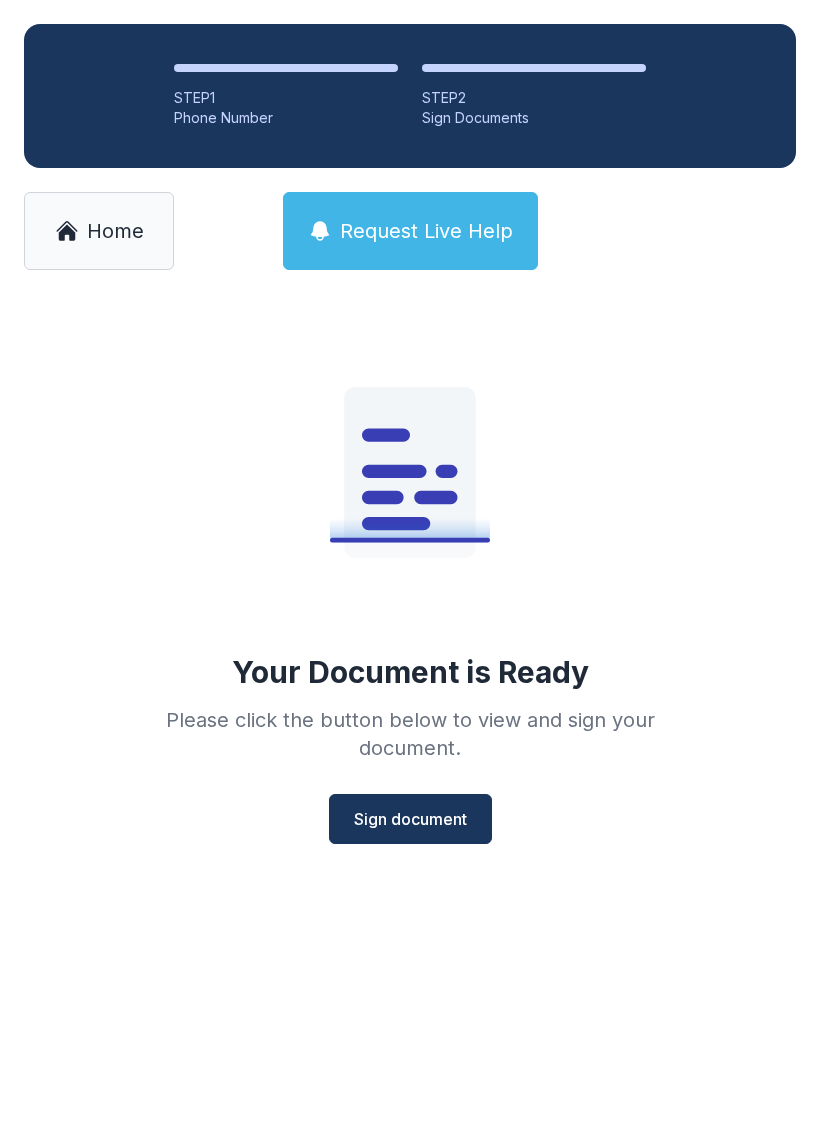 click on "Sign document" at bounding box center [410, 819] 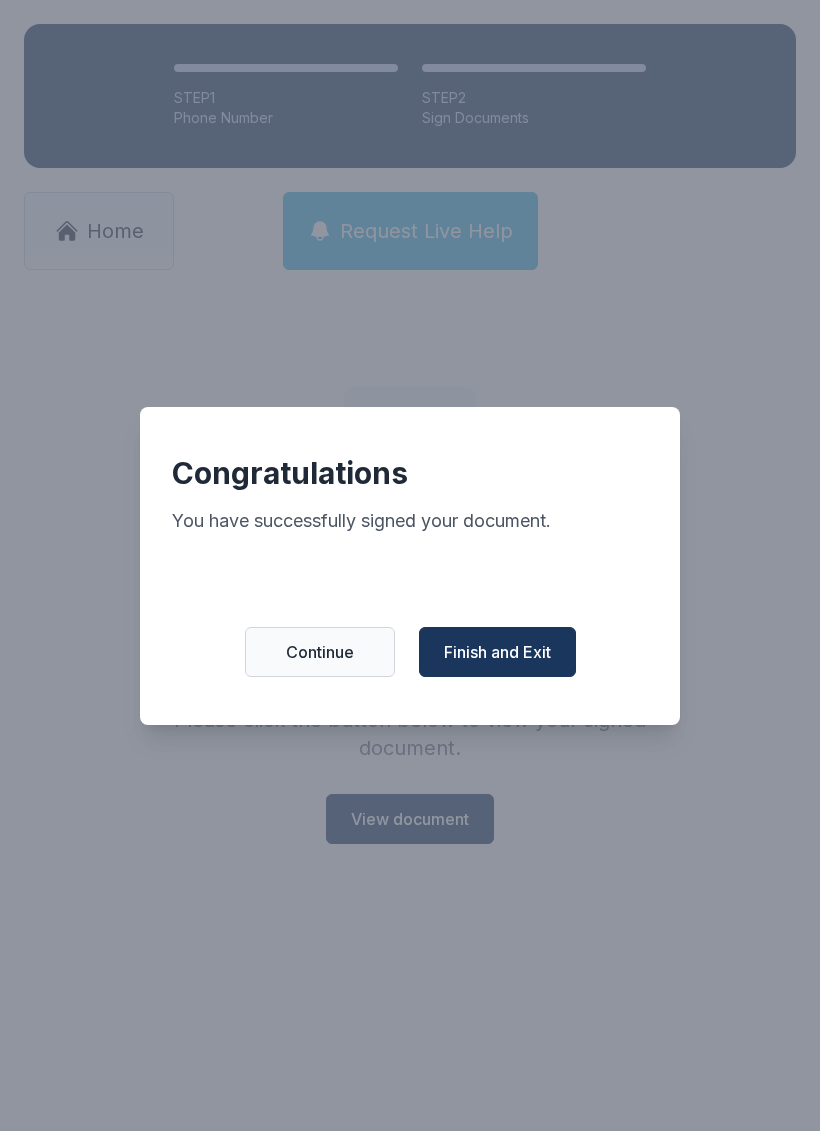 click on "Finish and Exit" at bounding box center [497, 652] 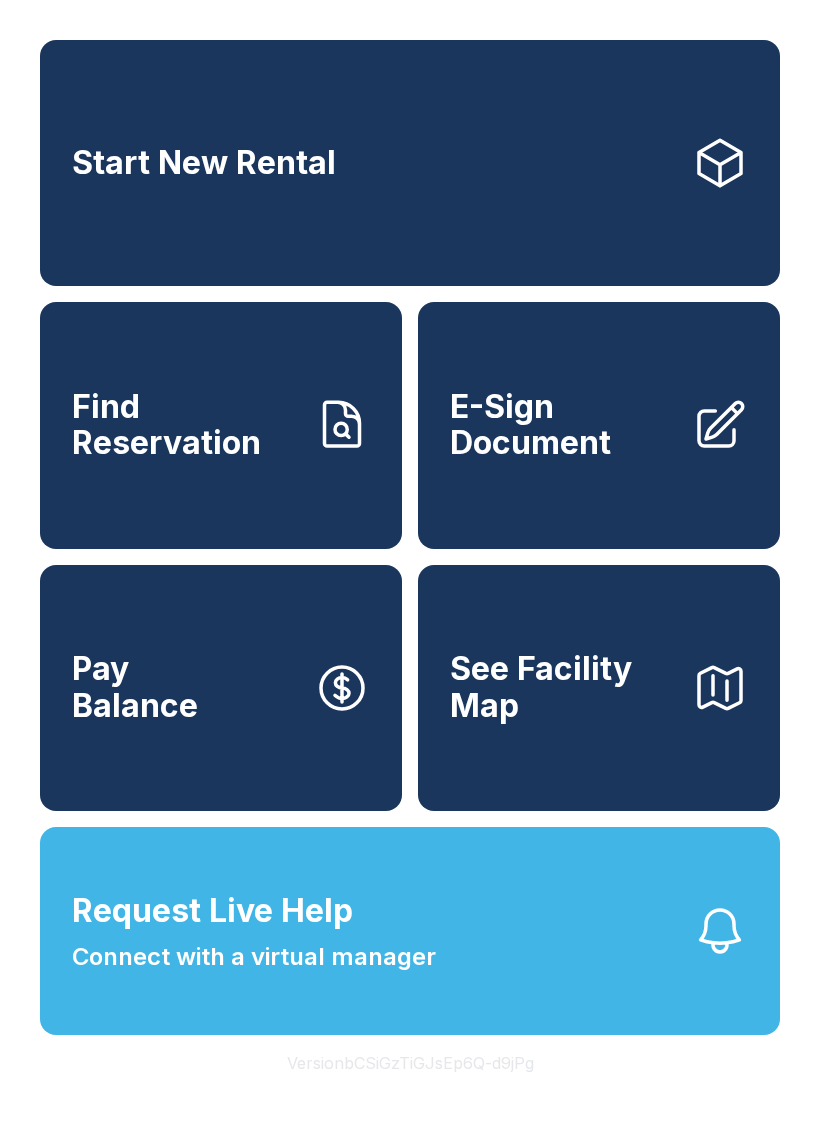 click on "Pay  Balance" at bounding box center [221, 688] 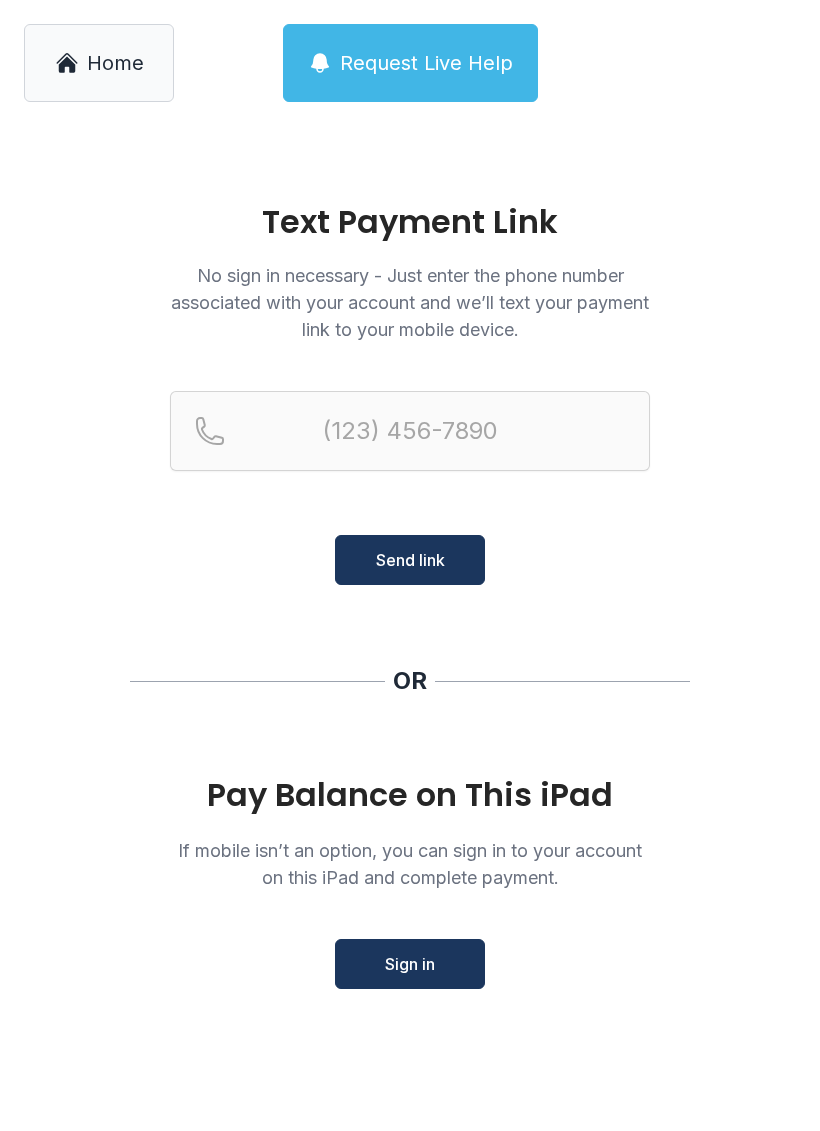 click on "Home" at bounding box center [115, 63] 